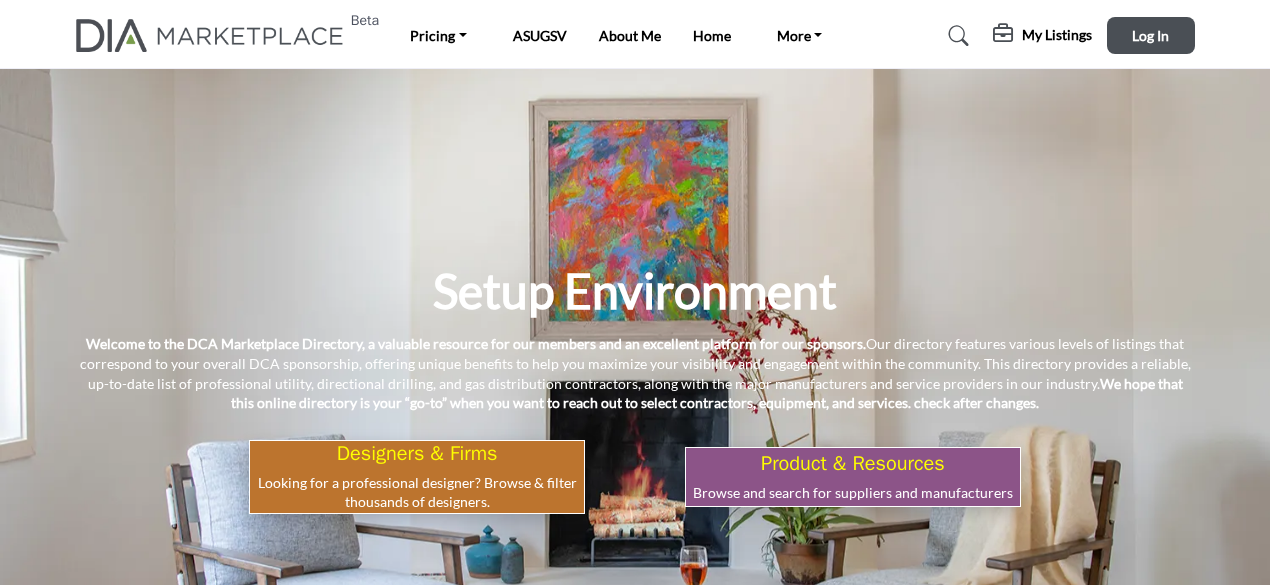 scroll, scrollTop: 0, scrollLeft: 0, axis: both 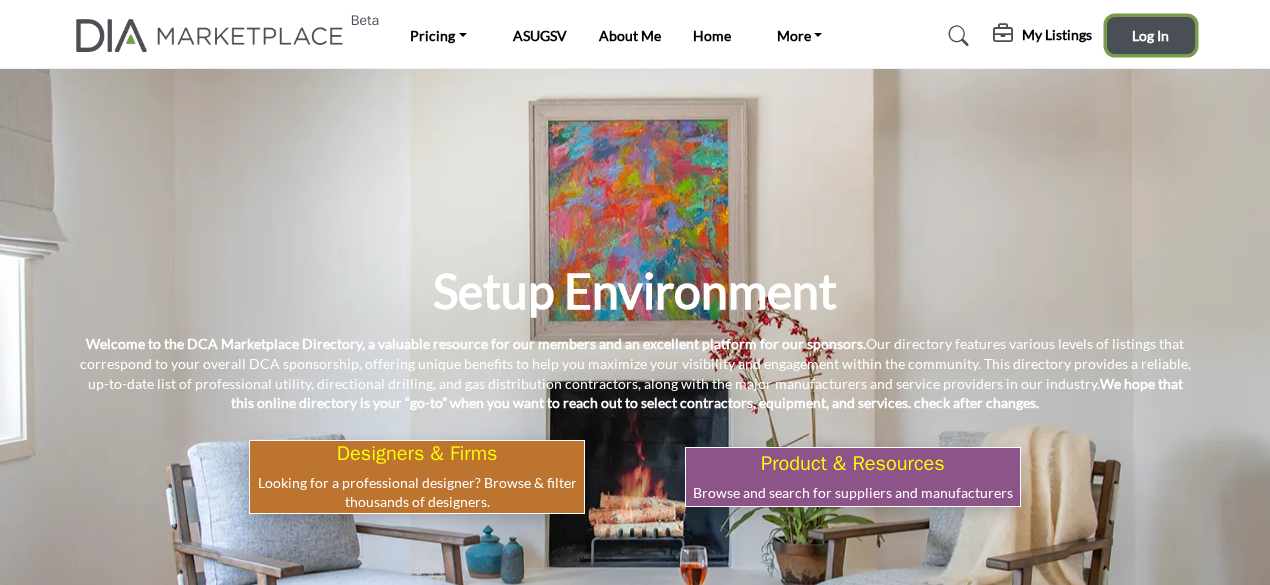 click on "Log In" at bounding box center (1150, 35) 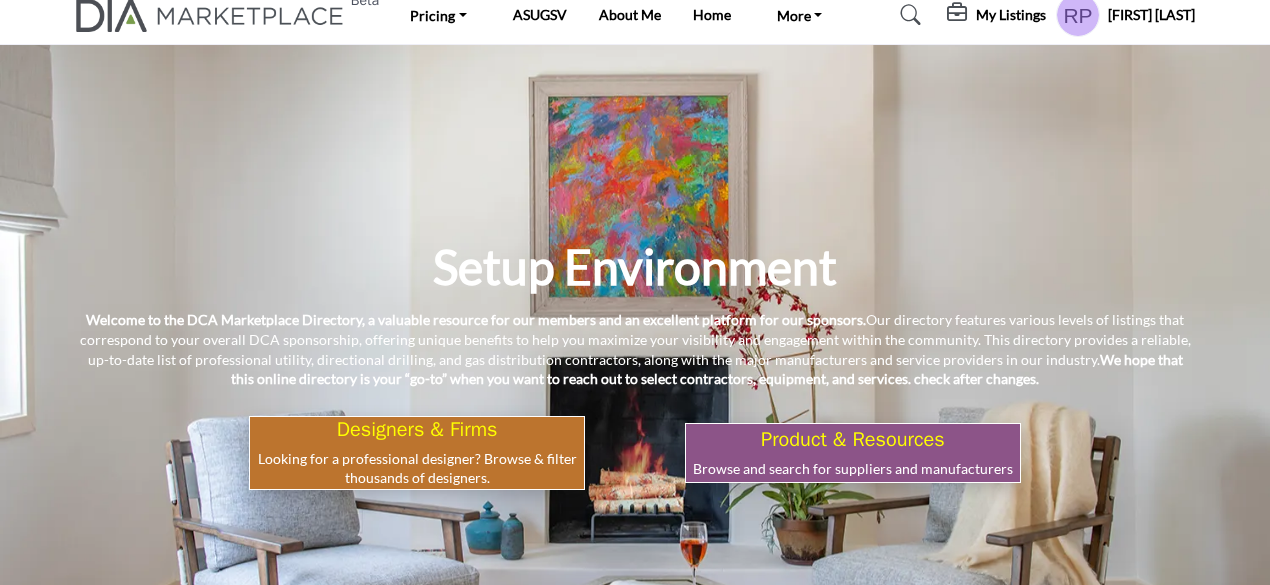 scroll, scrollTop: 0, scrollLeft: 0, axis: both 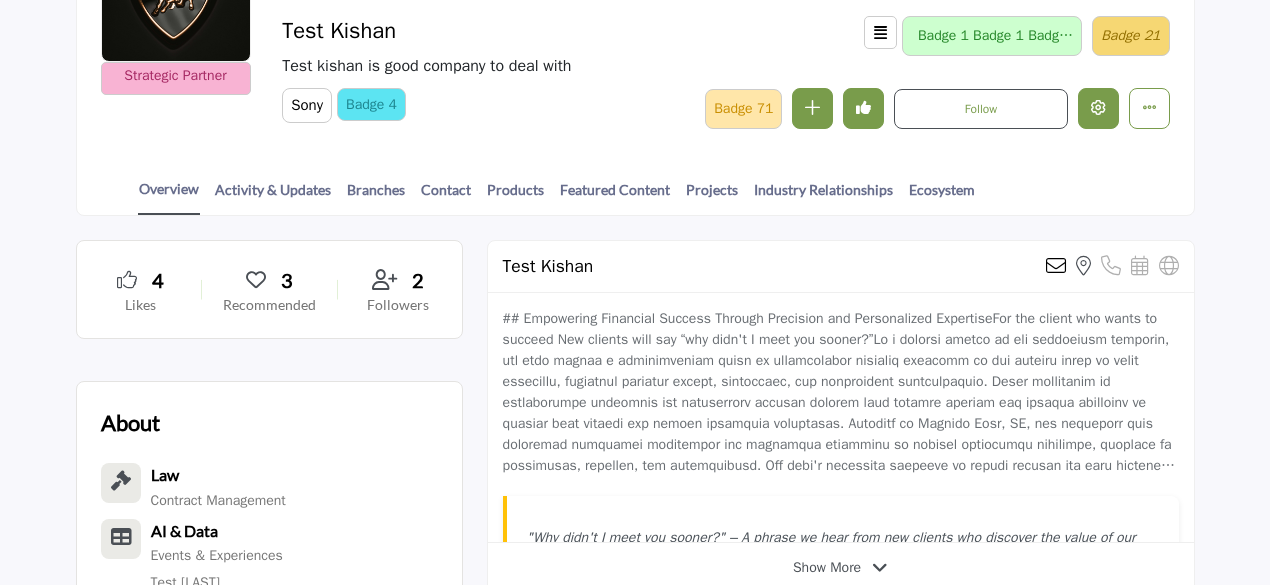 click at bounding box center [1098, 107] 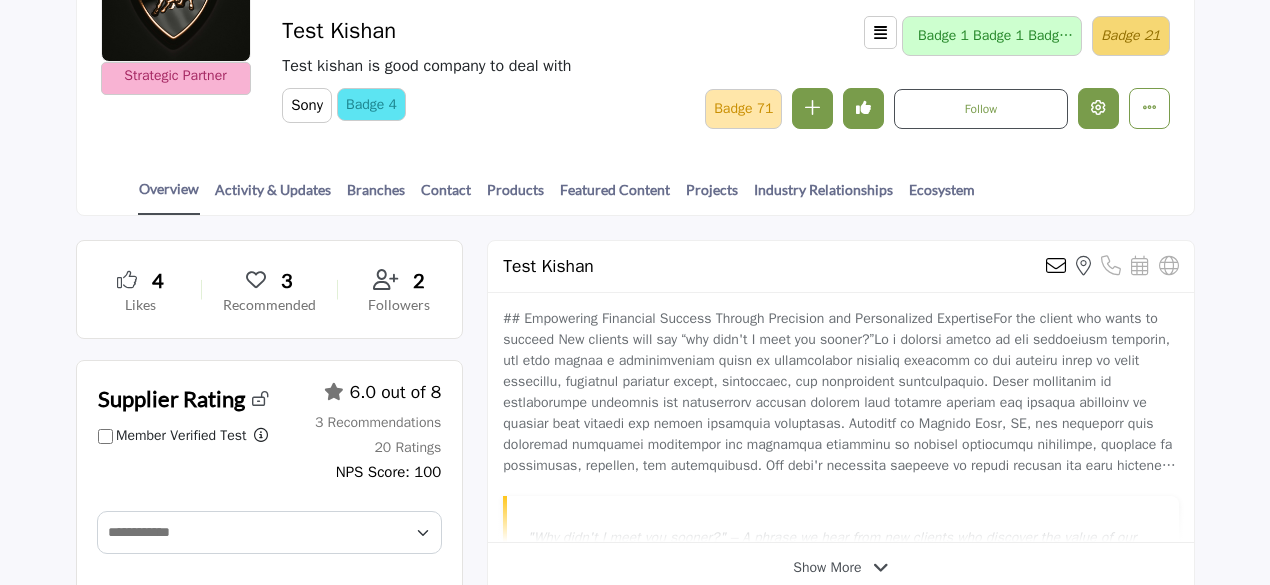 click at bounding box center [1098, 107] 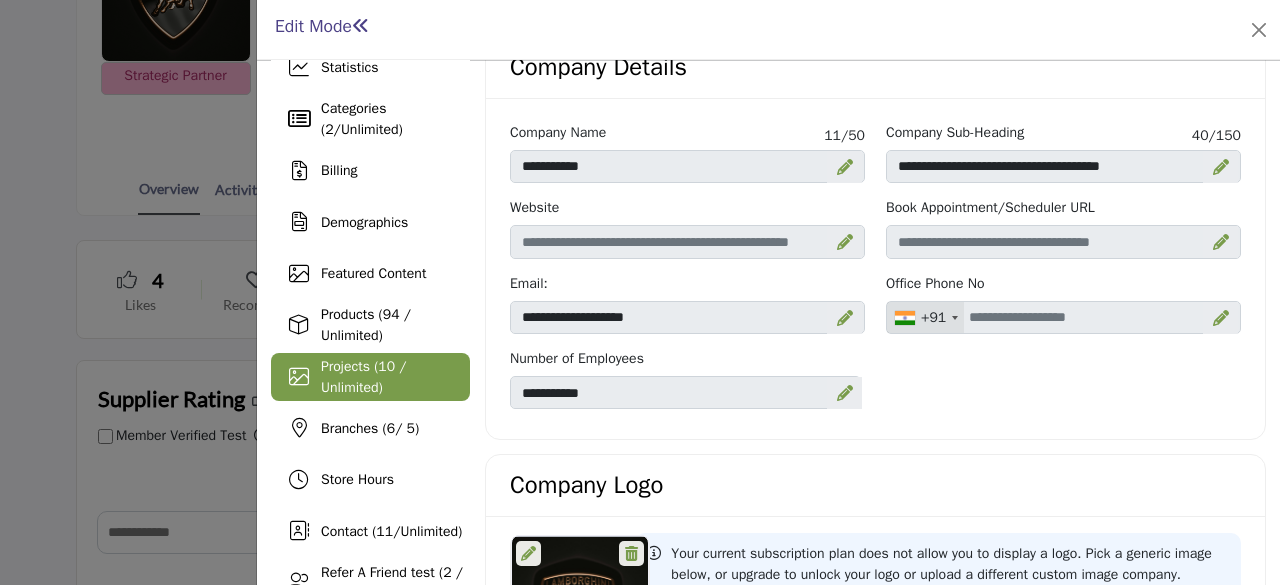 scroll, scrollTop: 100, scrollLeft: 0, axis: vertical 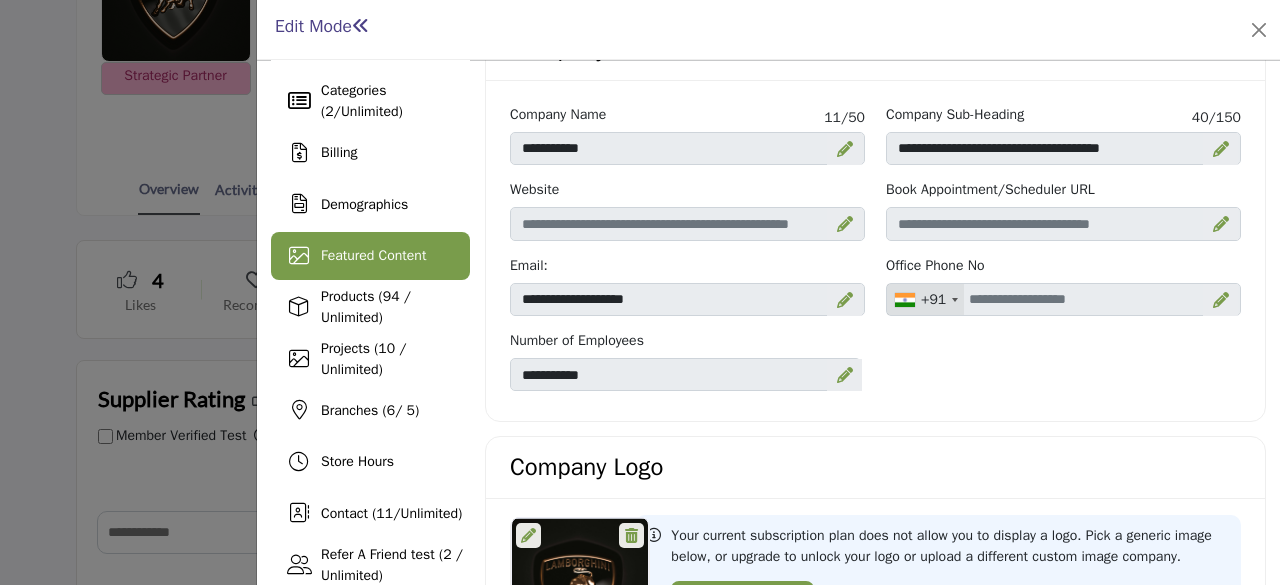 click on "Featured Content" at bounding box center (373, 255) 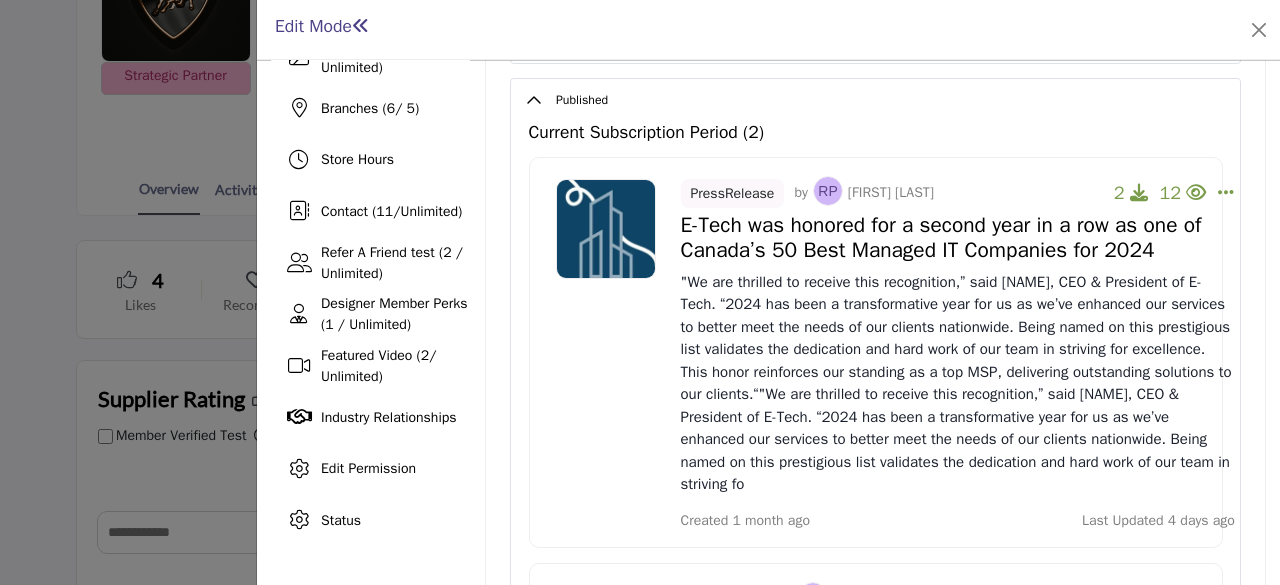 scroll, scrollTop: 400, scrollLeft: 0, axis: vertical 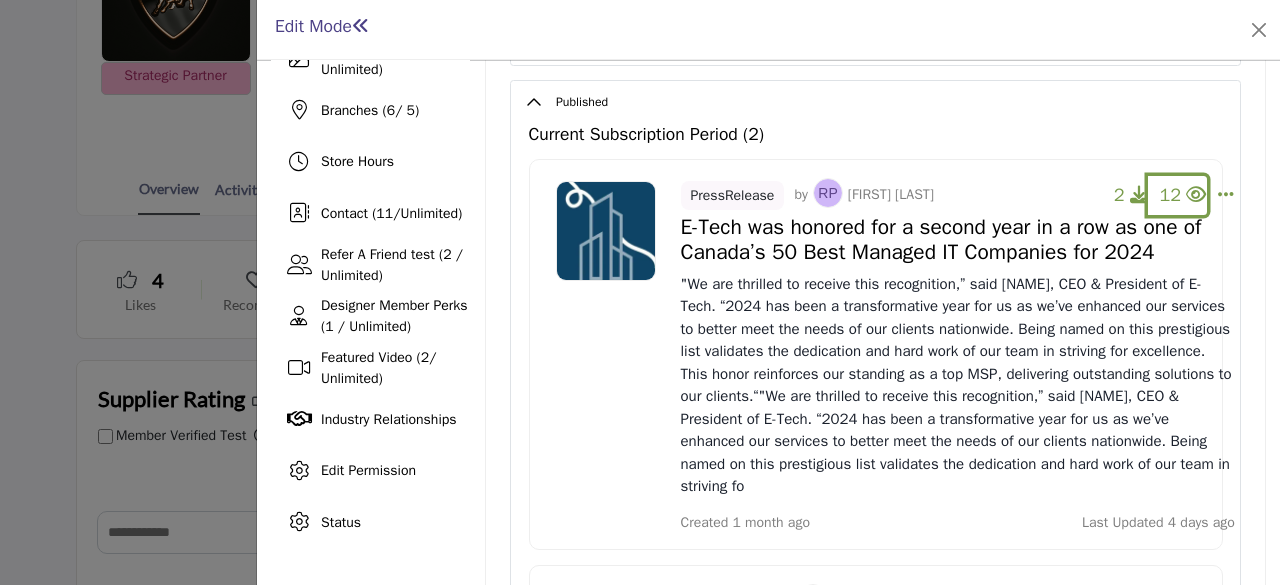 click at bounding box center [1196, 194] 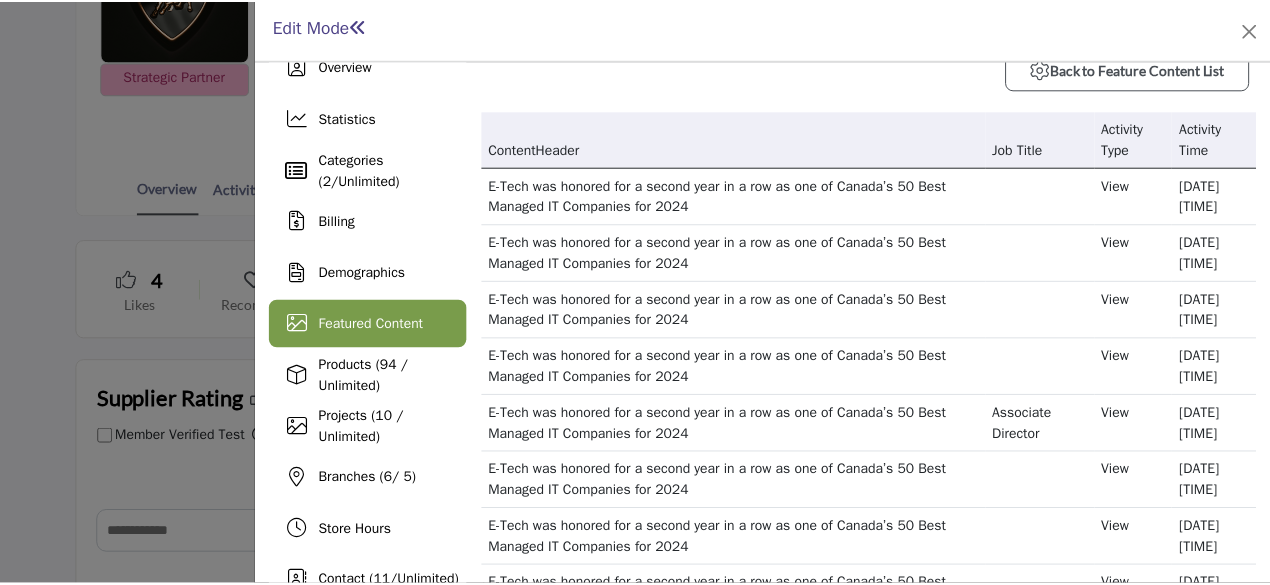 scroll, scrollTop: 0, scrollLeft: 0, axis: both 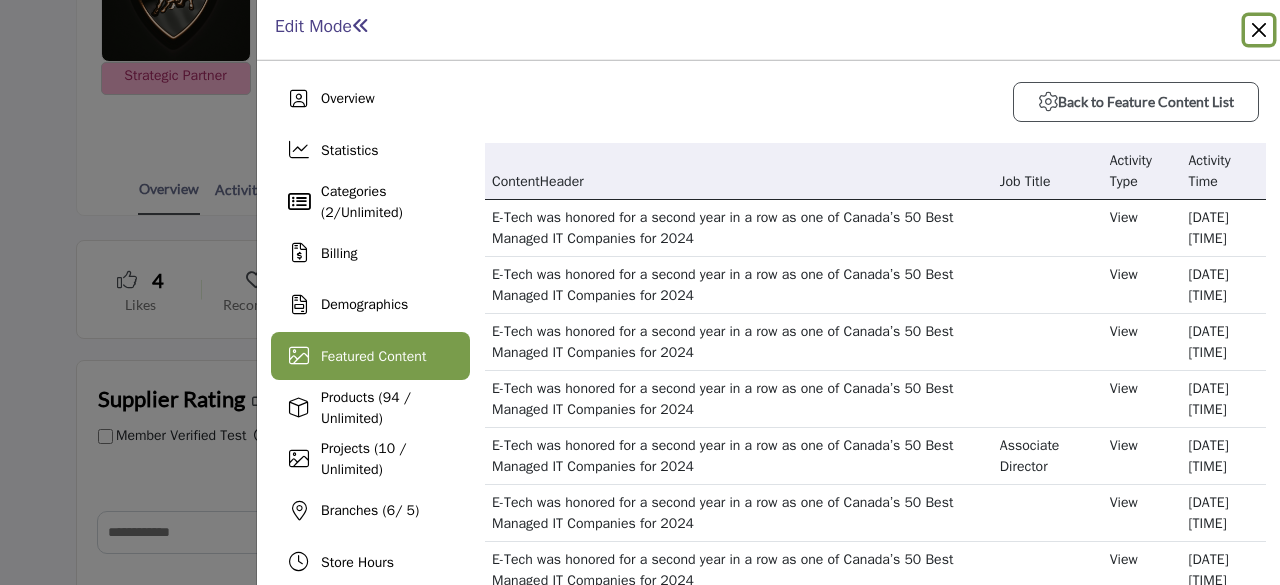 click at bounding box center [1259, 30] 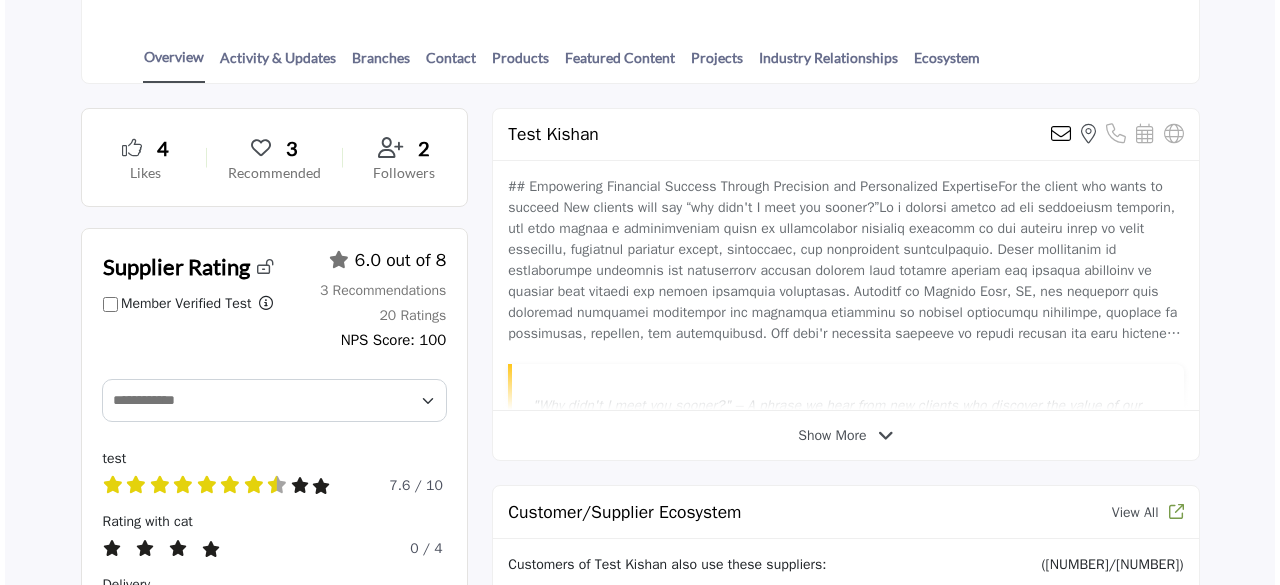 scroll, scrollTop: 331, scrollLeft: 0, axis: vertical 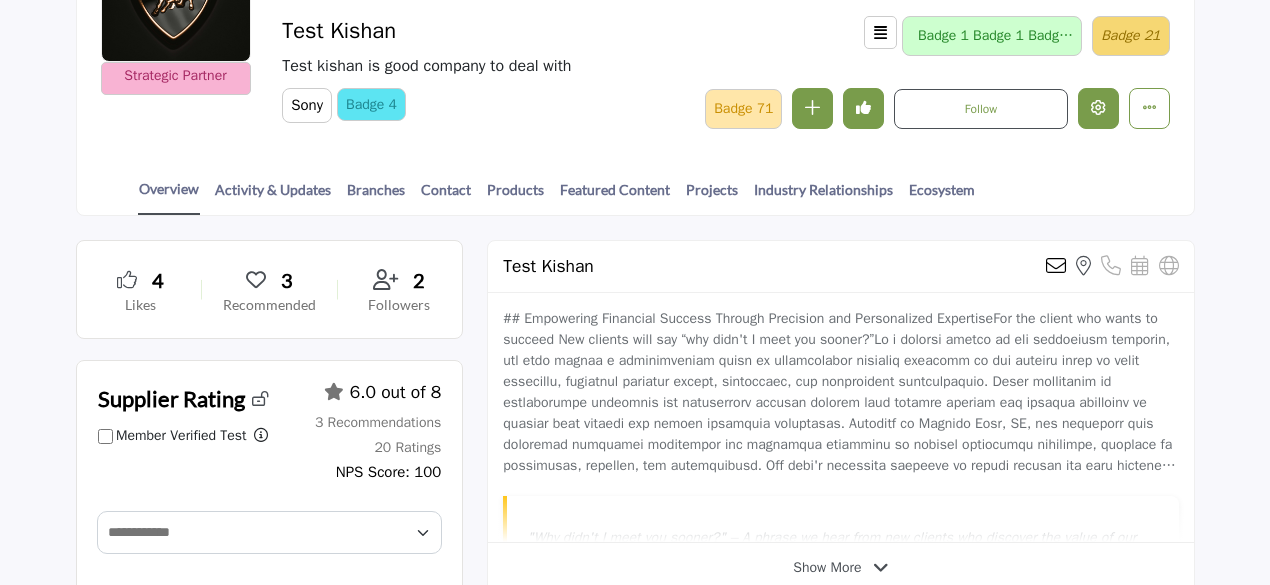 click at bounding box center [1098, 107] 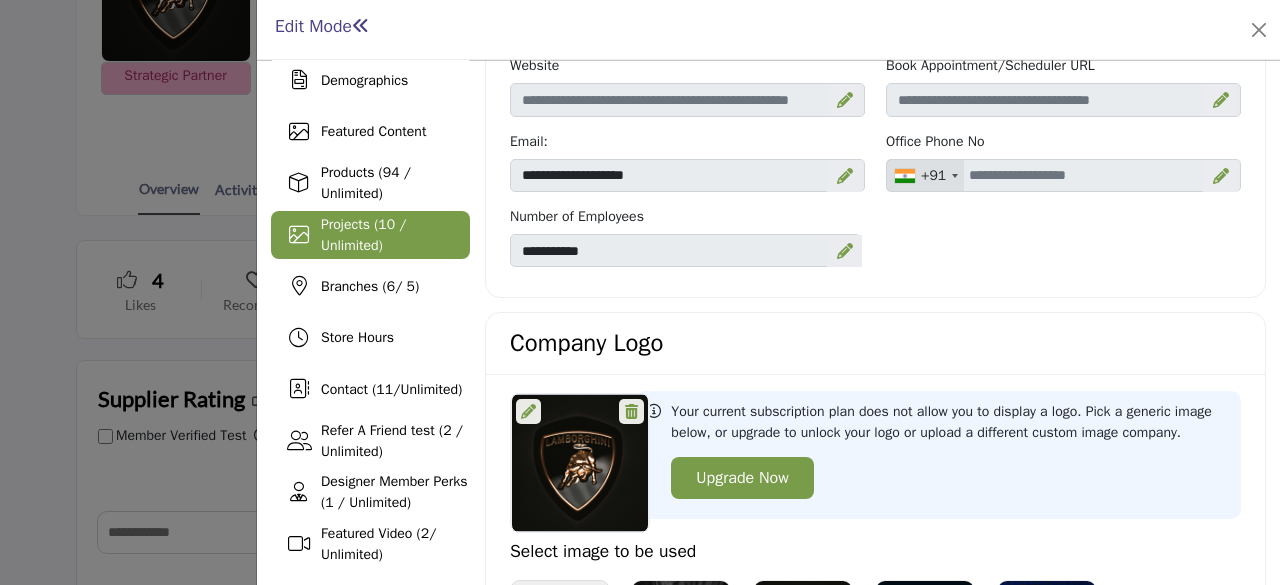 scroll, scrollTop: 200, scrollLeft: 0, axis: vertical 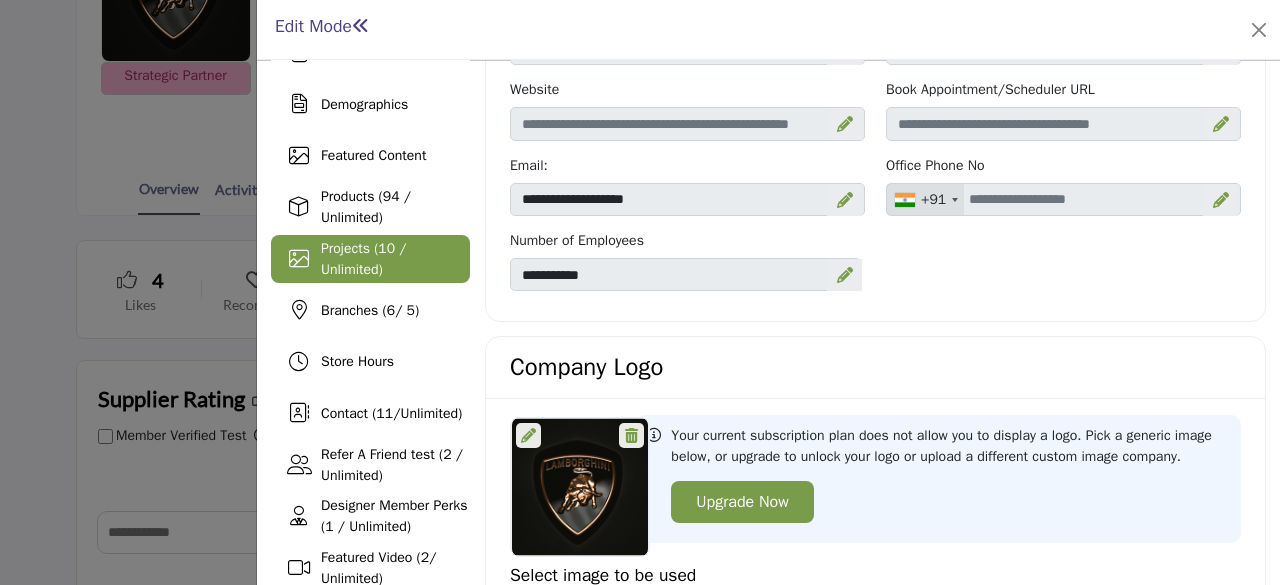 click on "Featured Content" at bounding box center [373, 155] 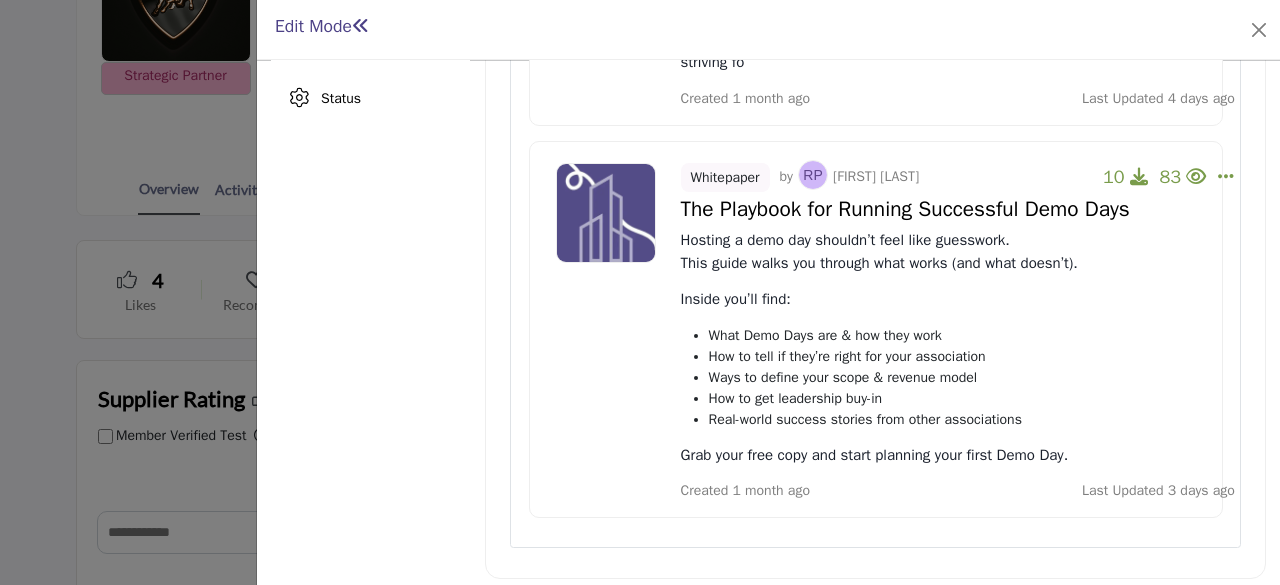 scroll, scrollTop: 825, scrollLeft: 0, axis: vertical 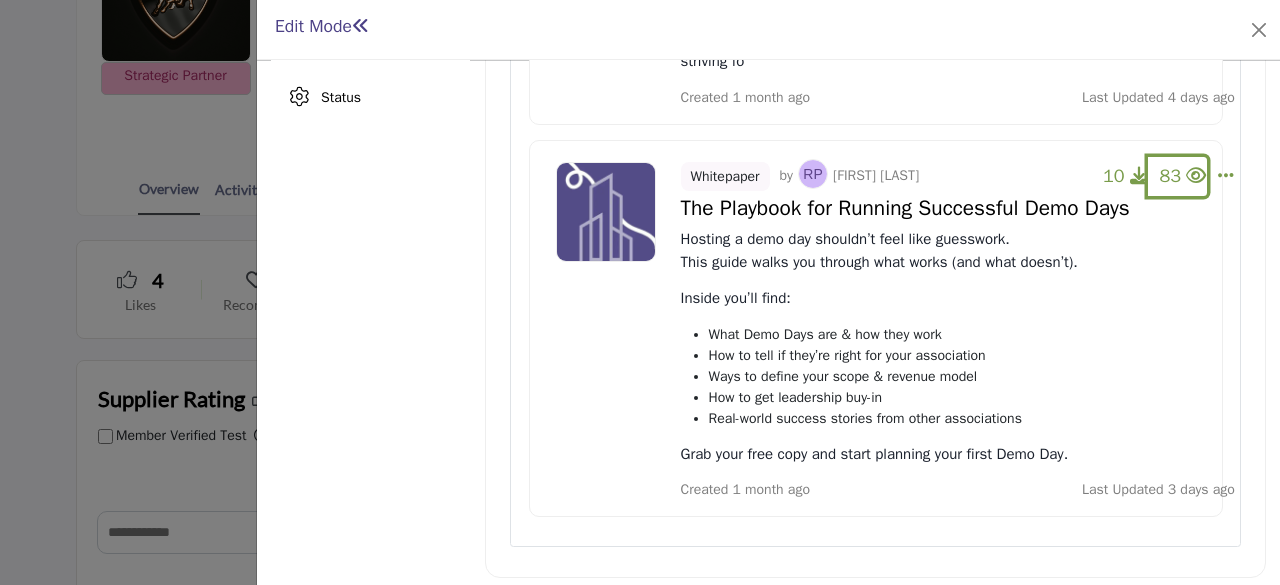 click at bounding box center (1196, -231) 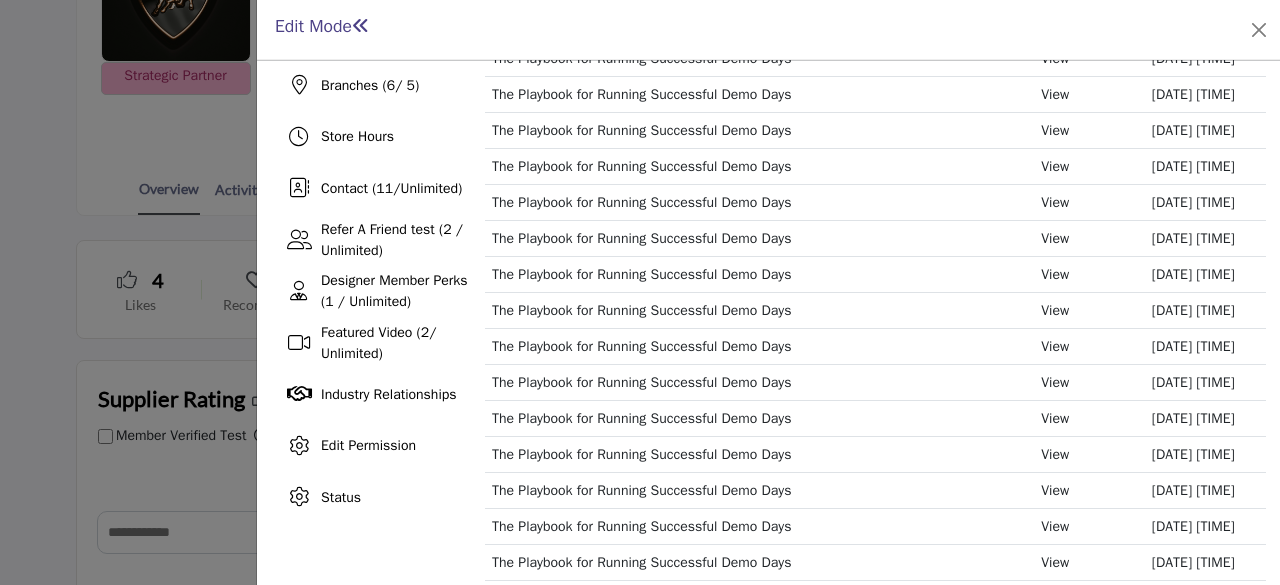 scroll, scrollTop: 0, scrollLeft: 0, axis: both 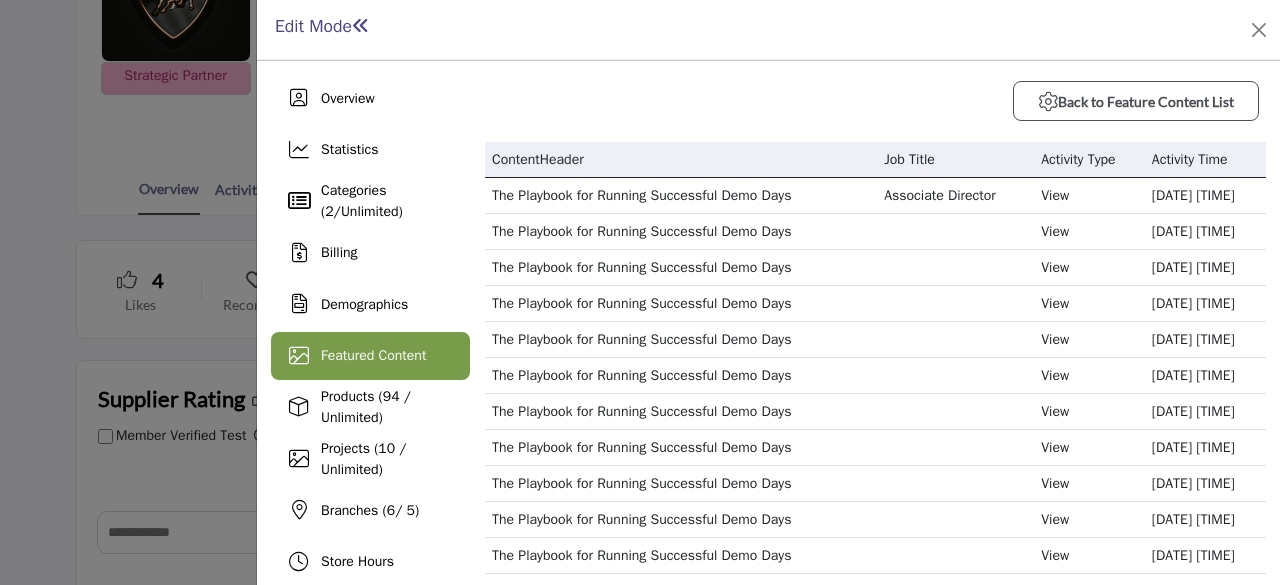 click on "Edit Mode" at bounding box center (322, 26) 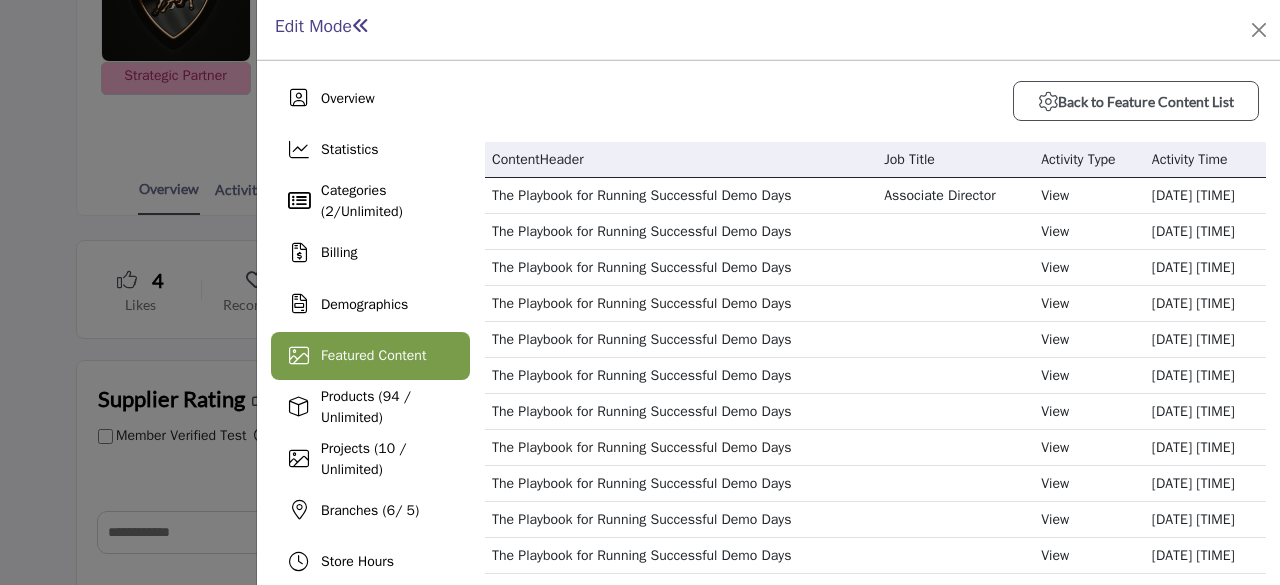 click on "Back to Feature Content List" at bounding box center [1136, 102] 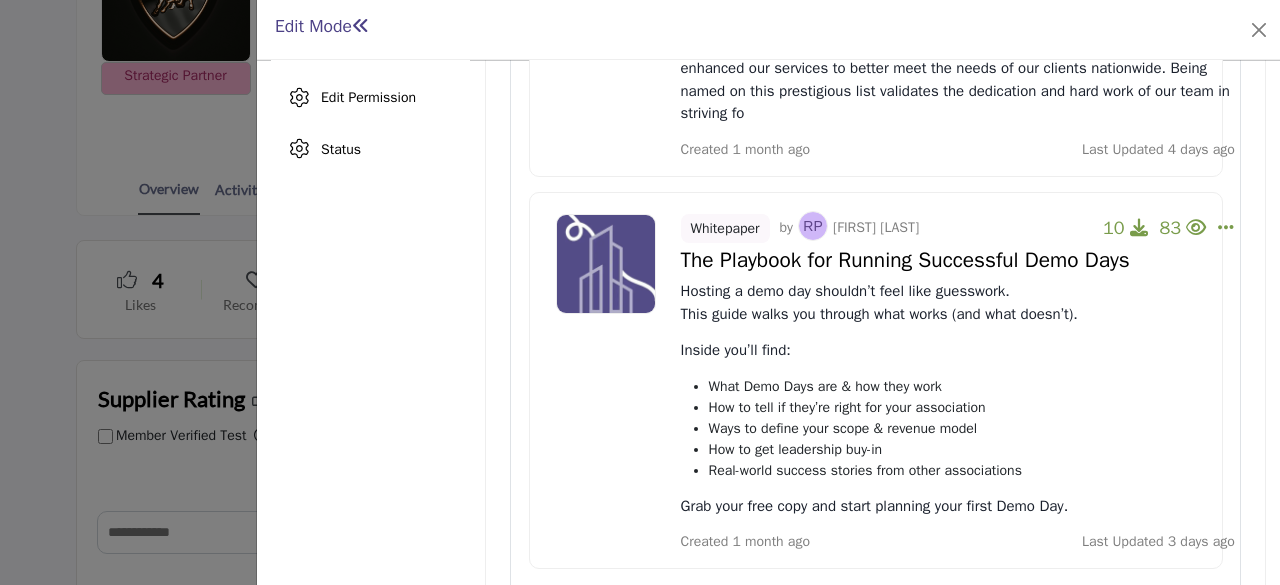 scroll, scrollTop: 825, scrollLeft: 0, axis: vertical 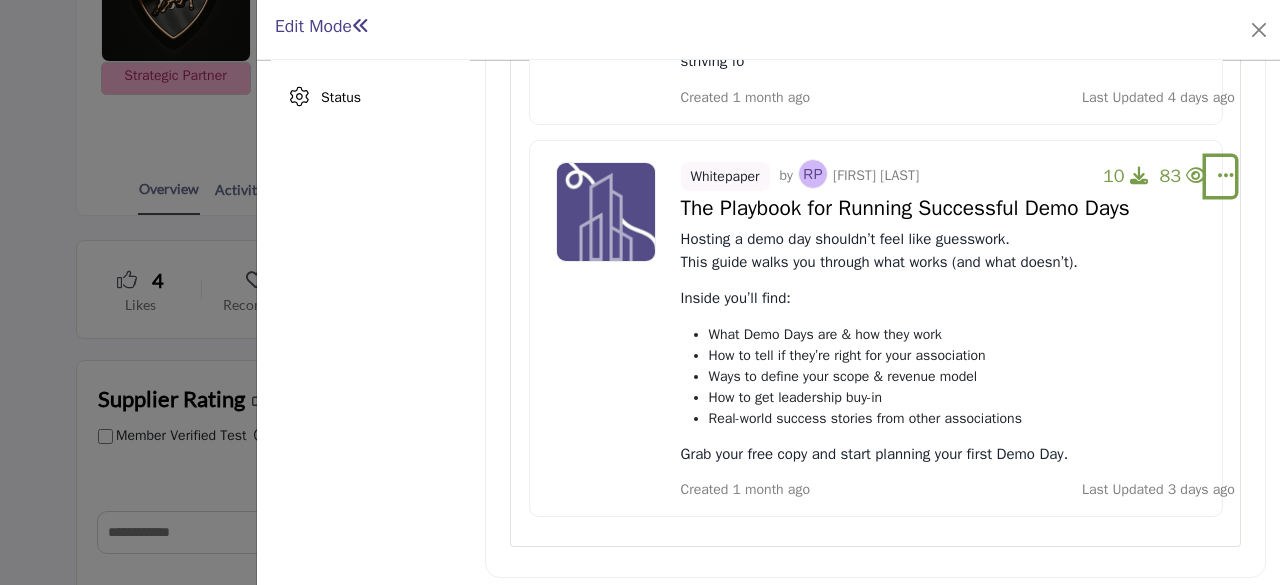 click at bounding box center [1226, -231] 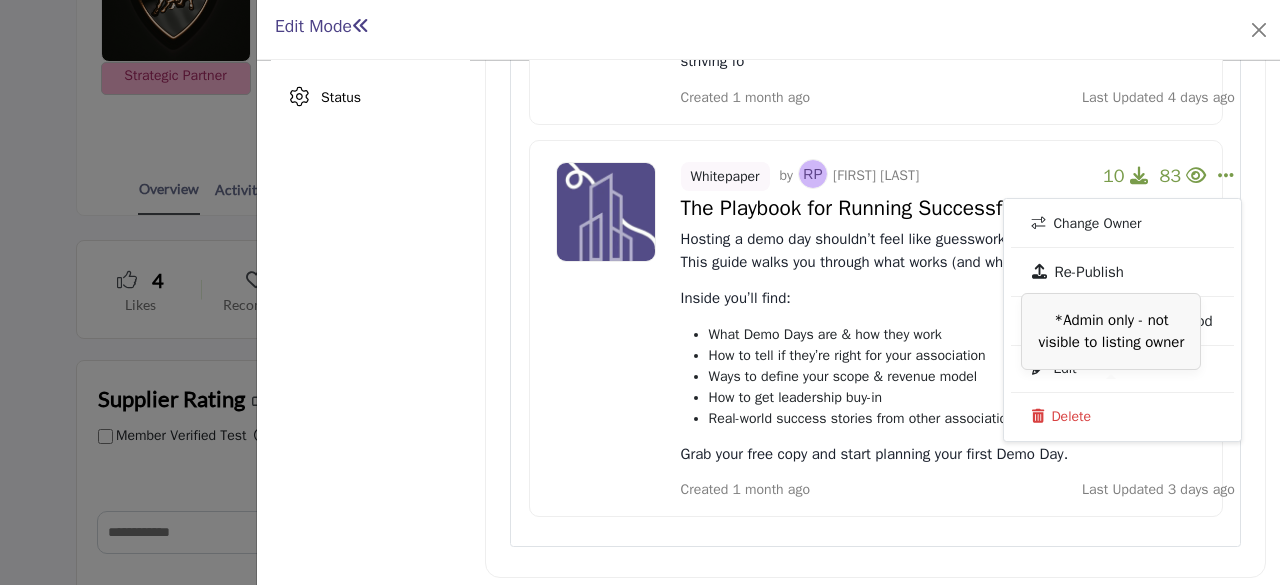 click on "*Admin only - not visible to listing owner" at bounding box center (1111, 331) 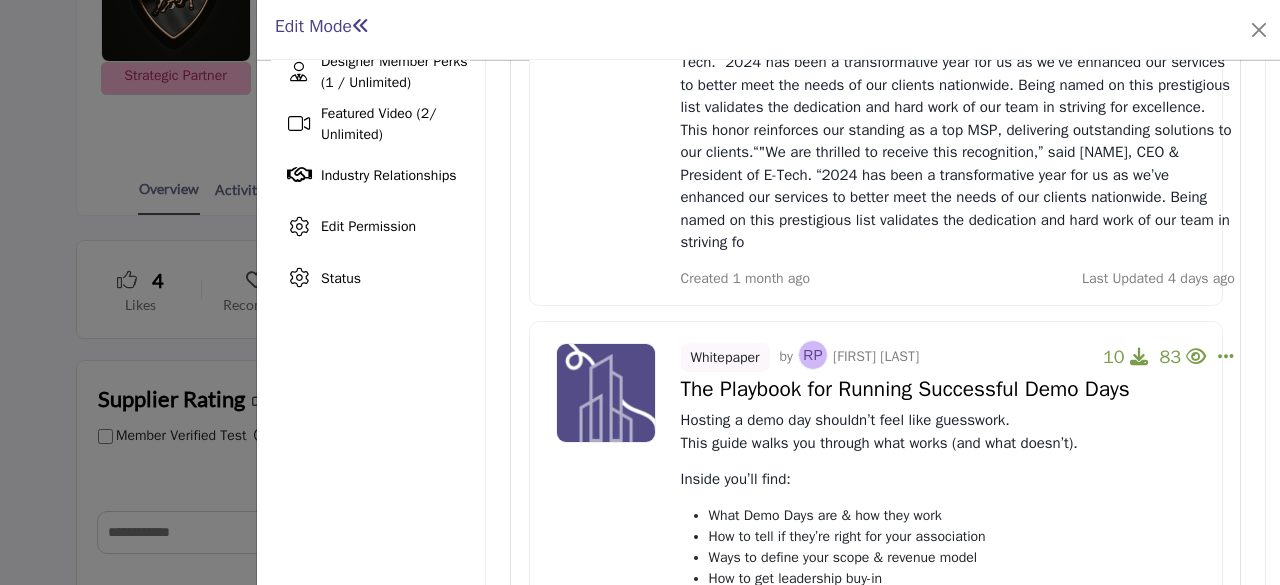 scroll, scrollTop: 825, scrollLeft: 0, axis: vertical 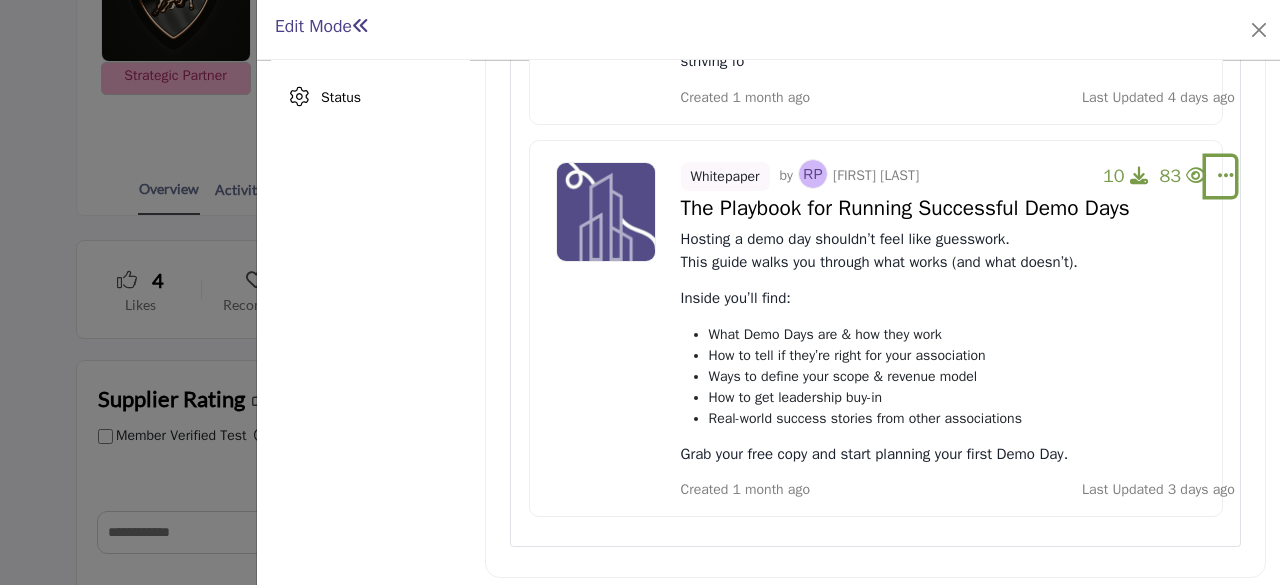 click at bounding box center [1226, -231] 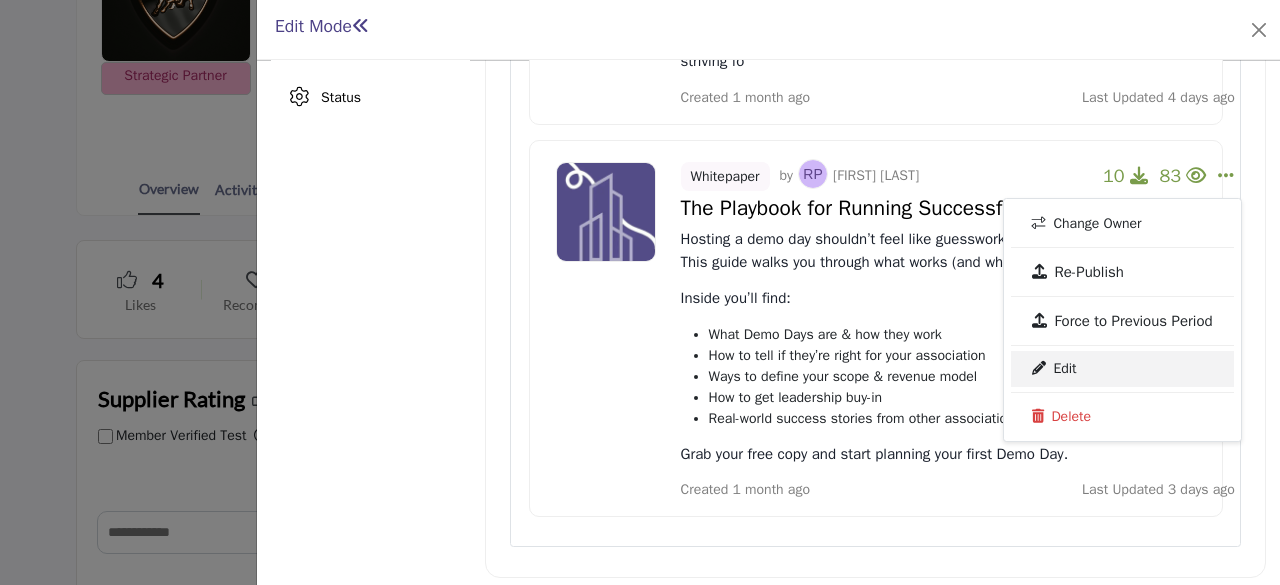 click on "Edit" at bounding box center (1122, 369) 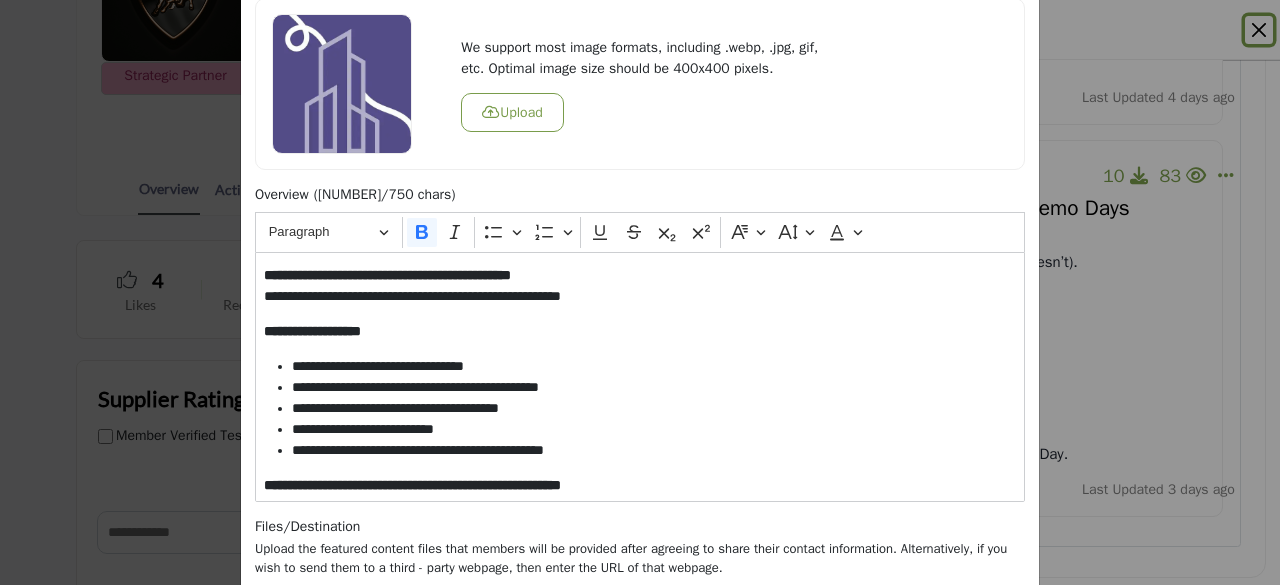 scroll, scrollTop: 400, scrollLeft: 0, axis: vertical 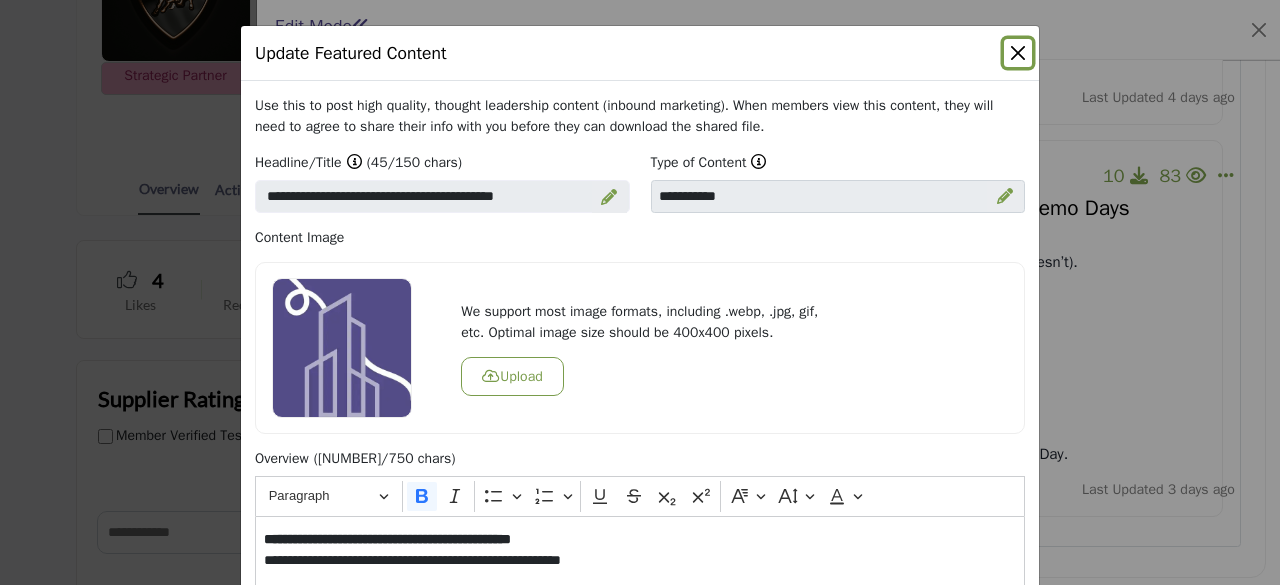 click at bounding box center (1018, 53) 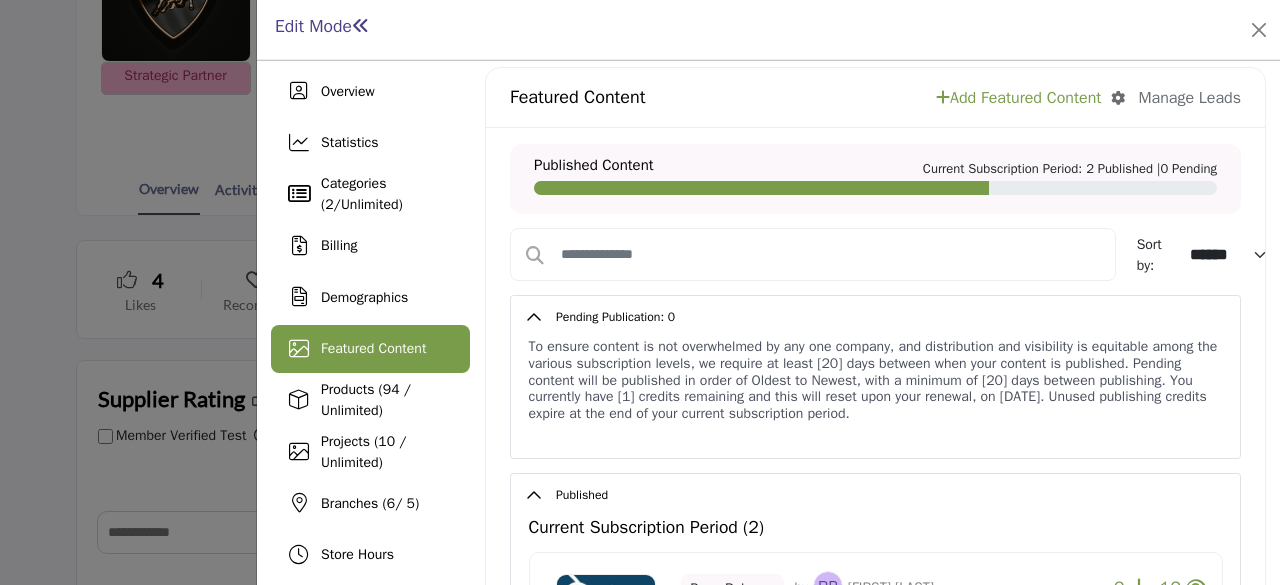 scroll, scrollTop: 0, scrollLeft: 0, axis: both 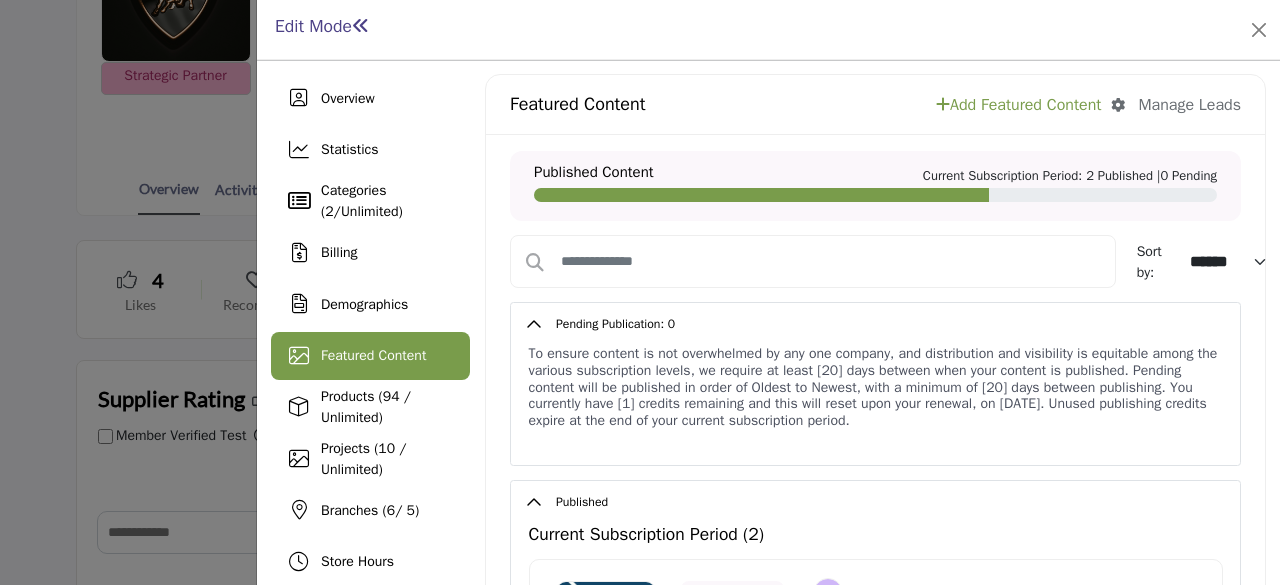click on "Add Featured Content" at bounding box center [1018, 105] 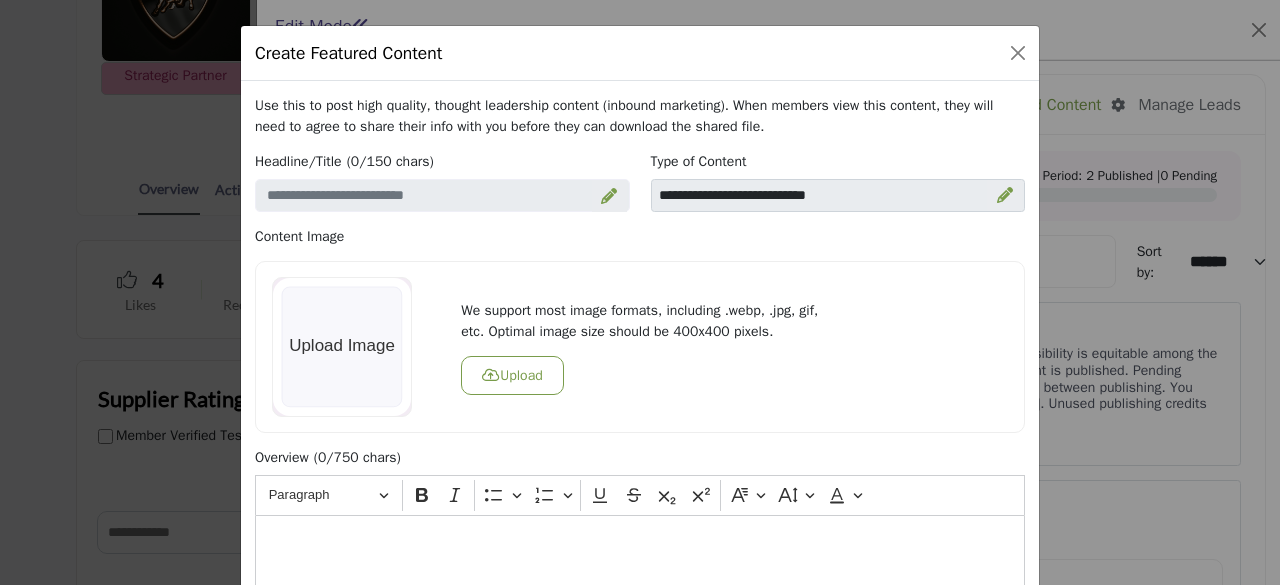 click at bounding box center (609, 196) 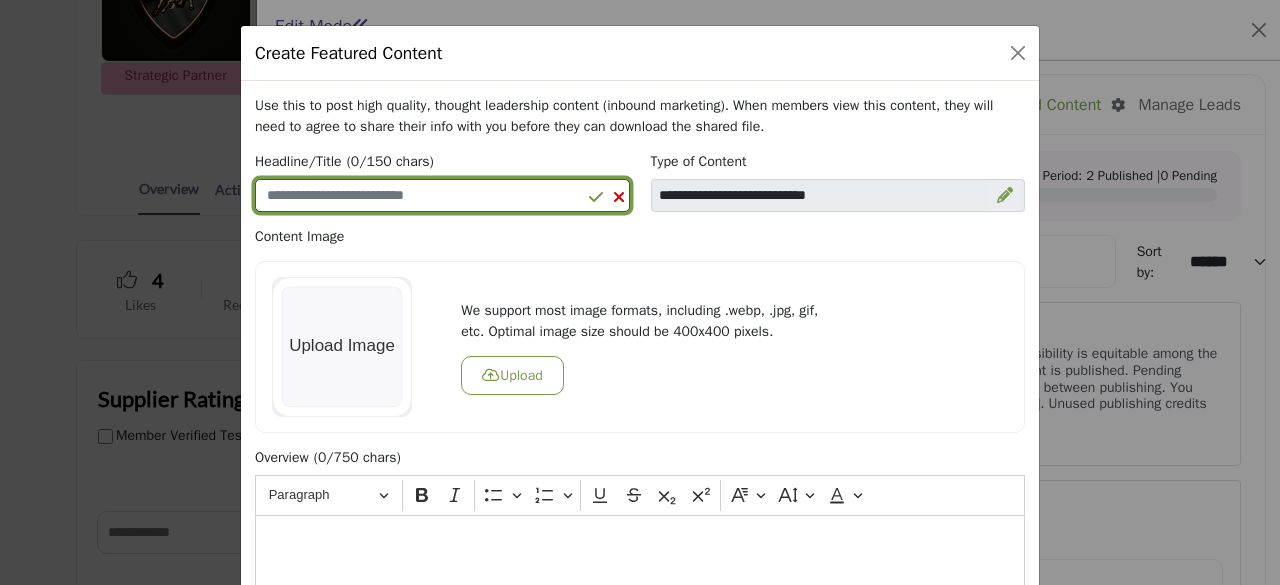 click at bounding box center [442, 196] 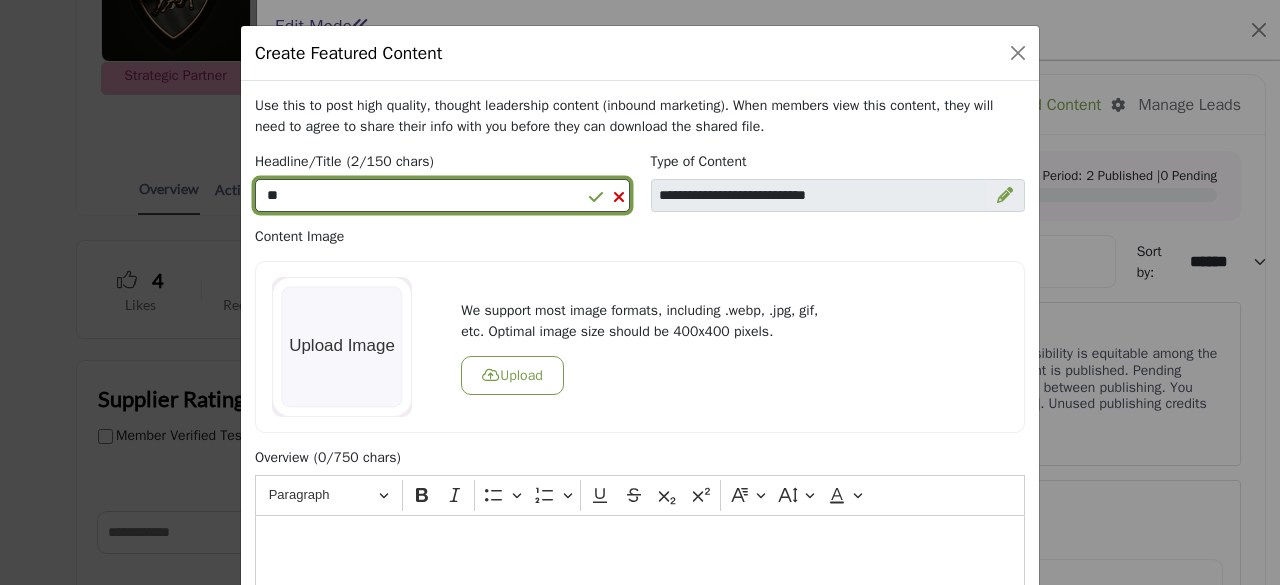 type on "*" 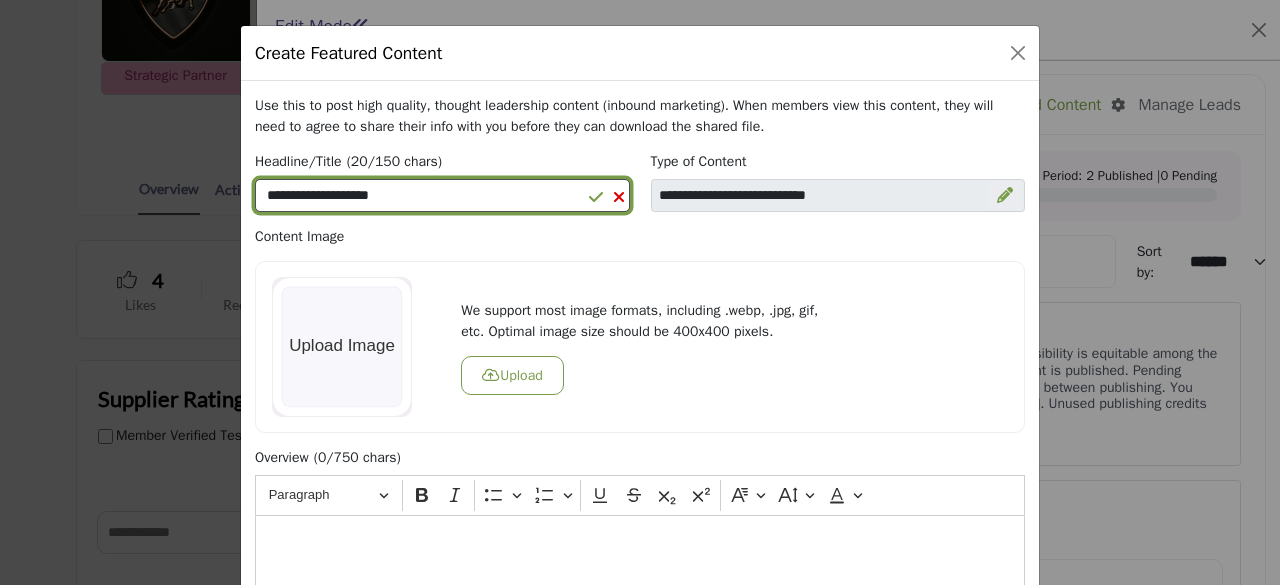 type on "**********" 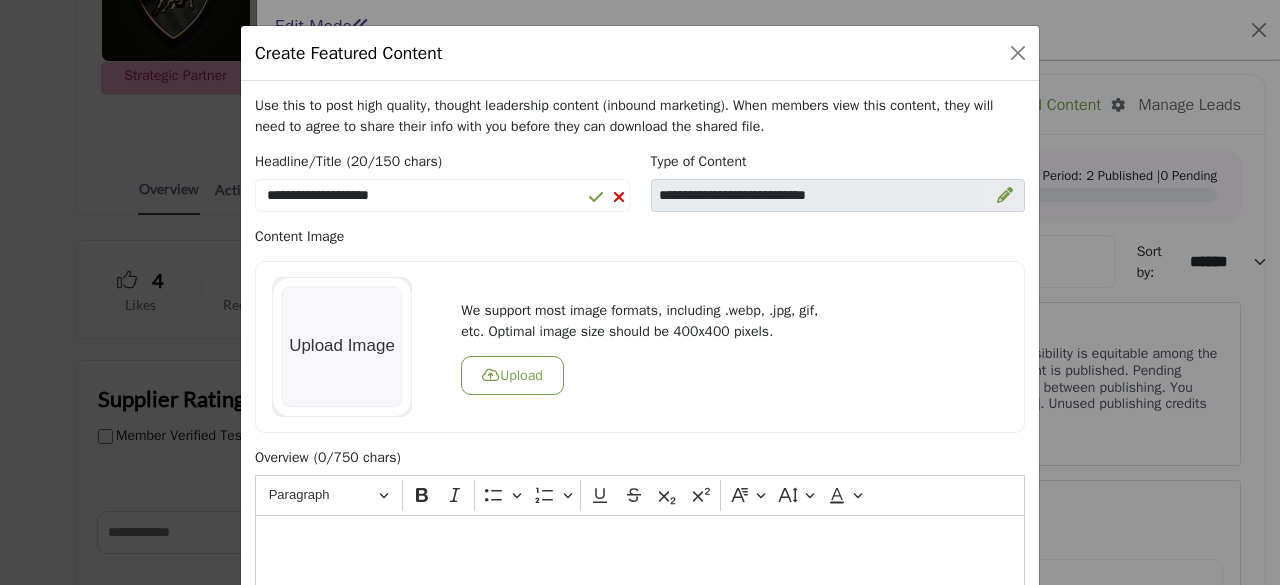 click at bounding box center [1005, 195] 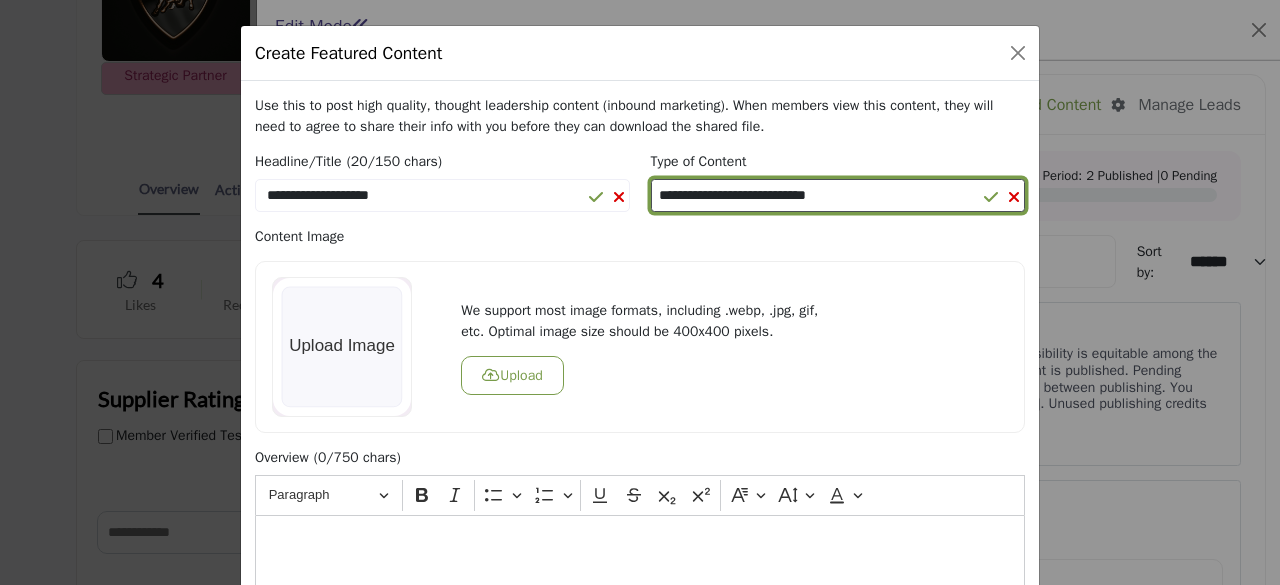 click on "**********" at bounding box center [838, 195] 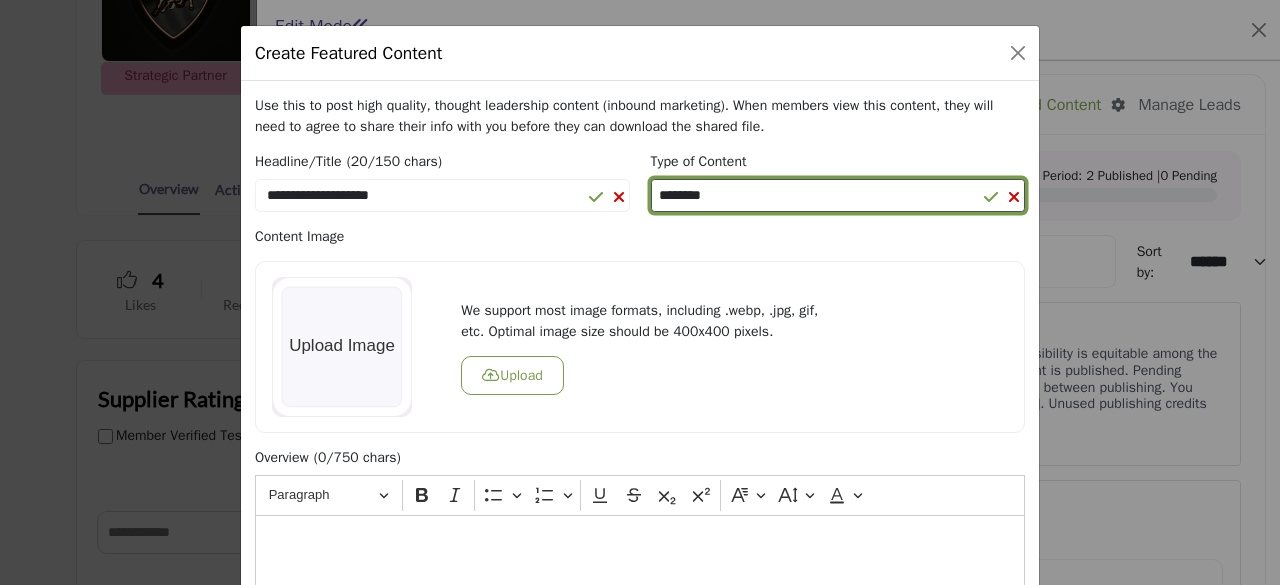 click on "**********" at bounding box center (838, 195) 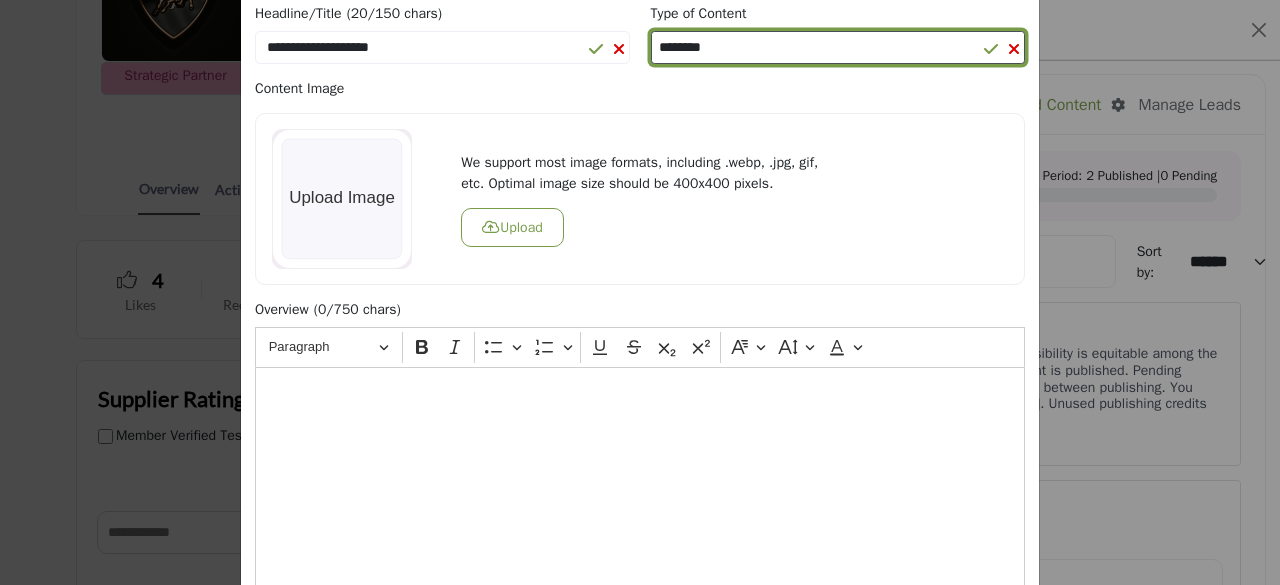 scroll, scrollTop: 200, scrollLeft: 0, axis: vertical 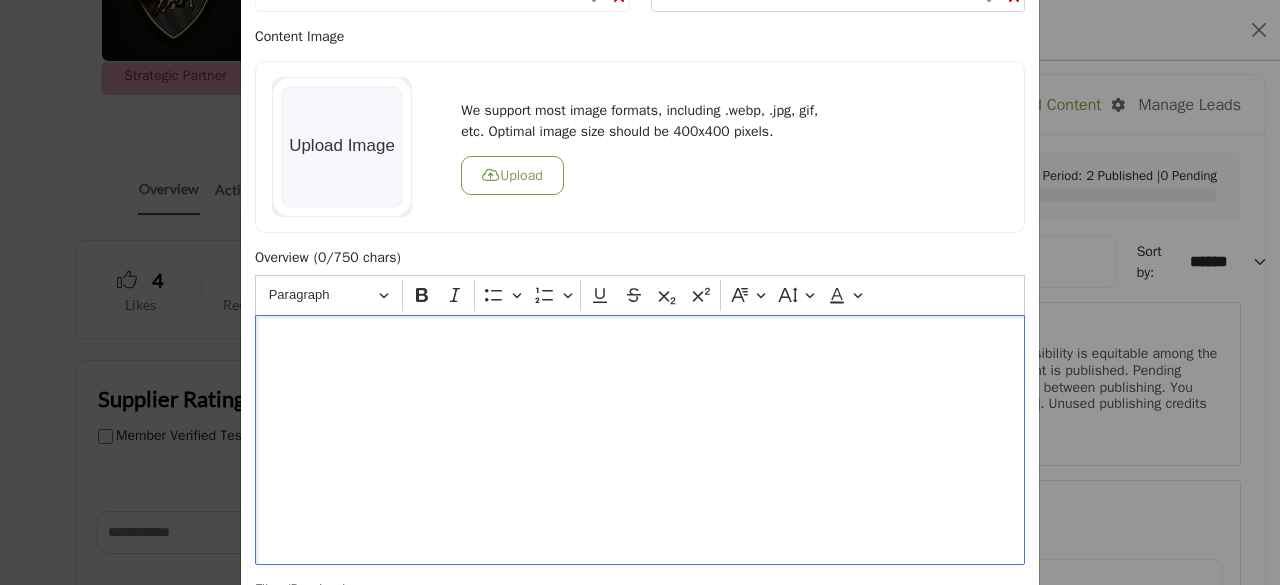 click at bounding box center (640, 440) 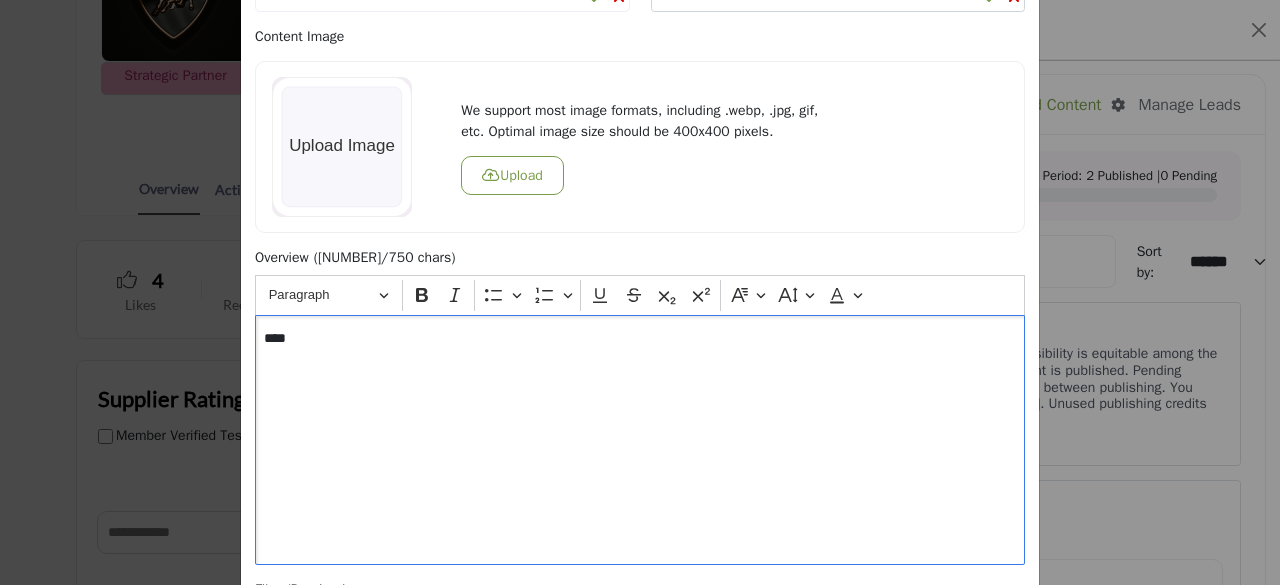 scroll, scrollTop: 563, scrollLeft: 0, axis: vertical 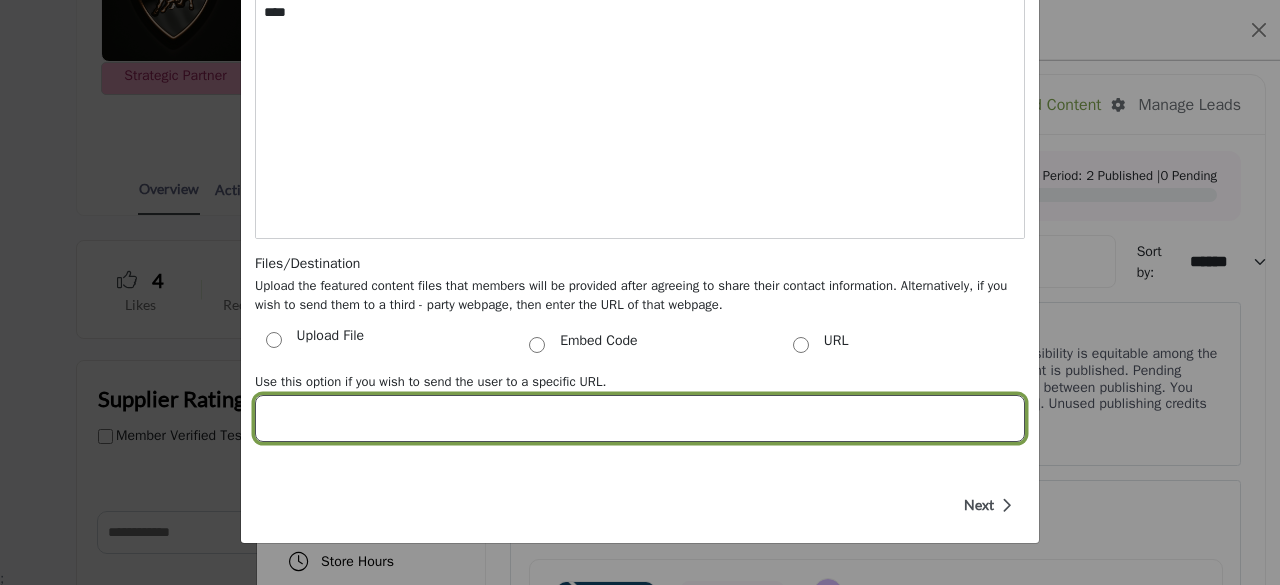 click at bounding box center (640, 418) 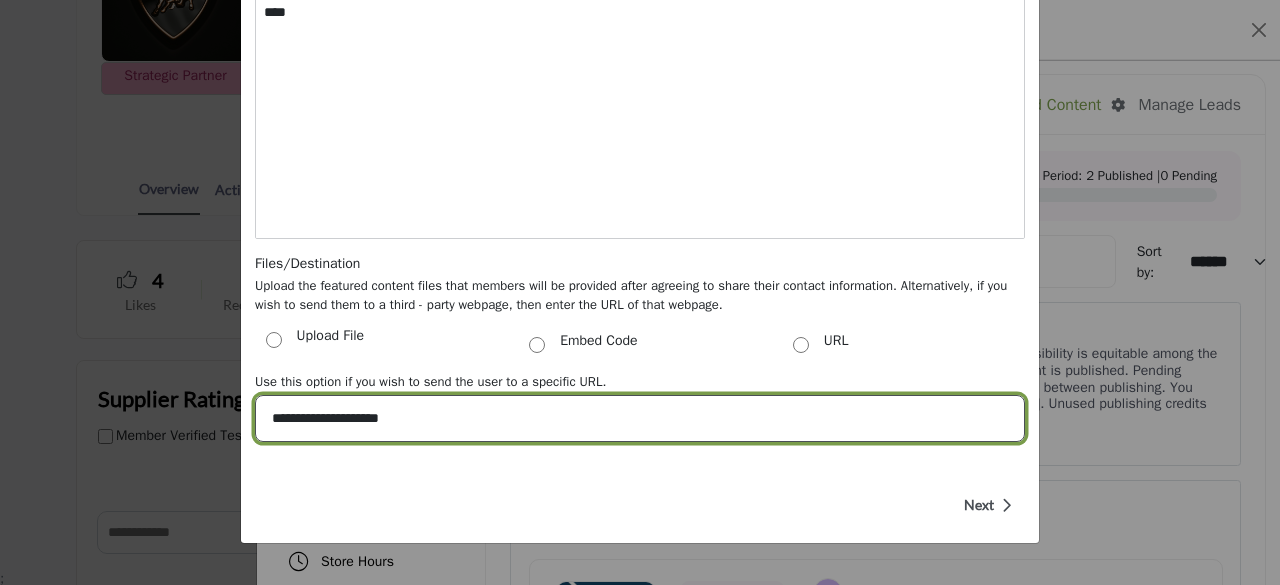 type on "**********" 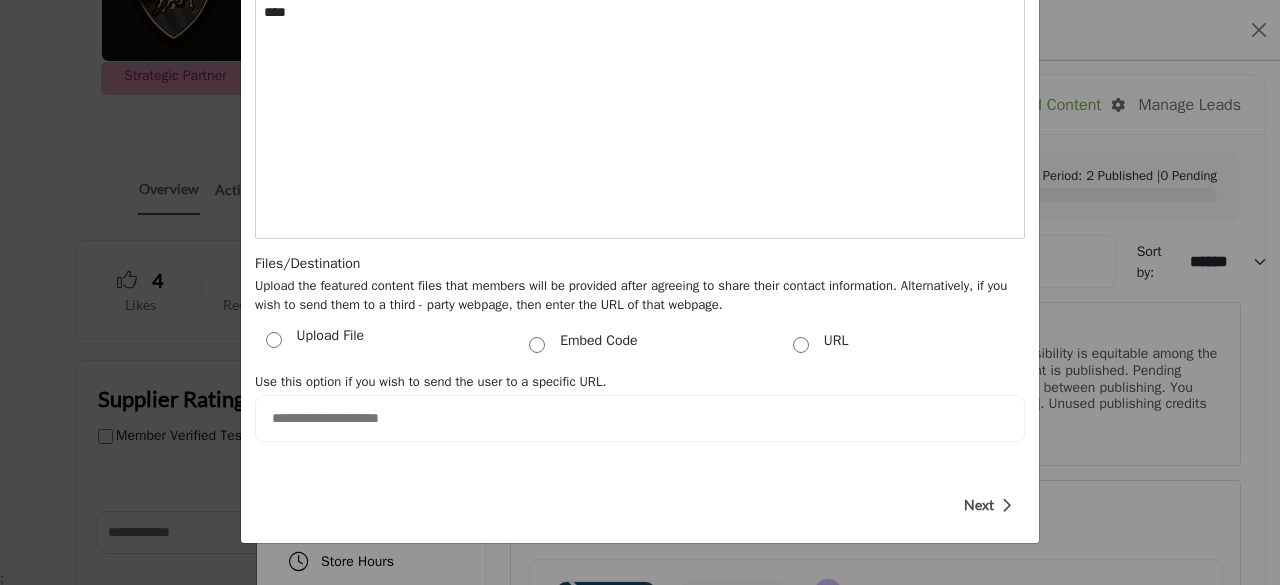 click on "Next" at bounding box center [979, 505] 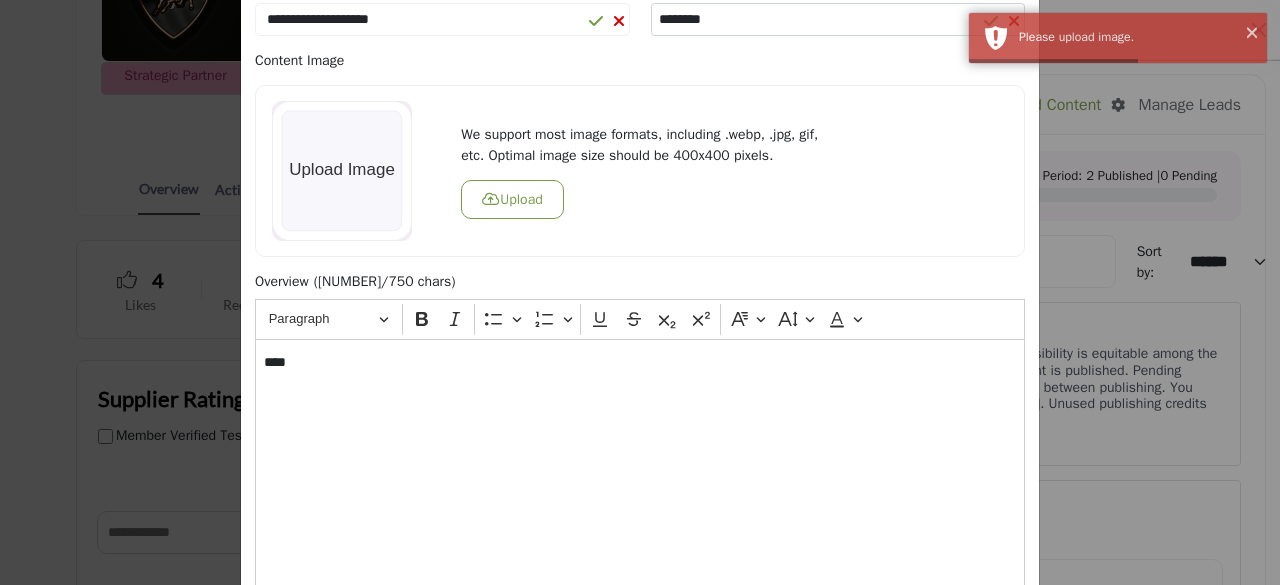 scroll, scrollTop: 126, scrollLeft: 0, axis: vertical 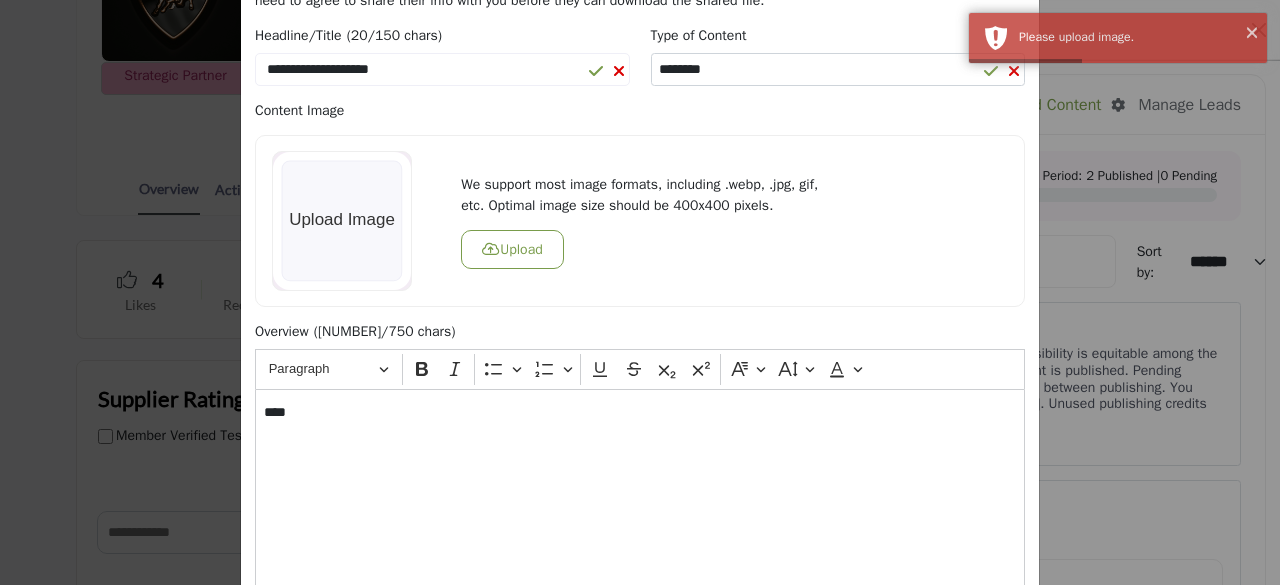 click at bounding box center (342, 221) 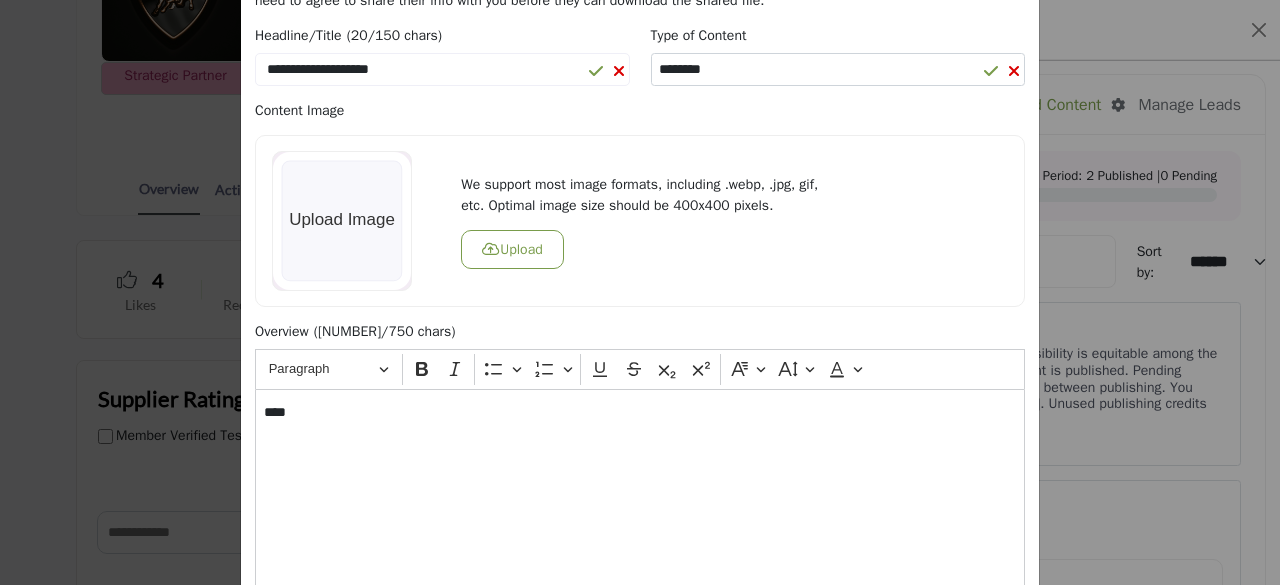 click on "Upload" at bounding box center (512, 249) 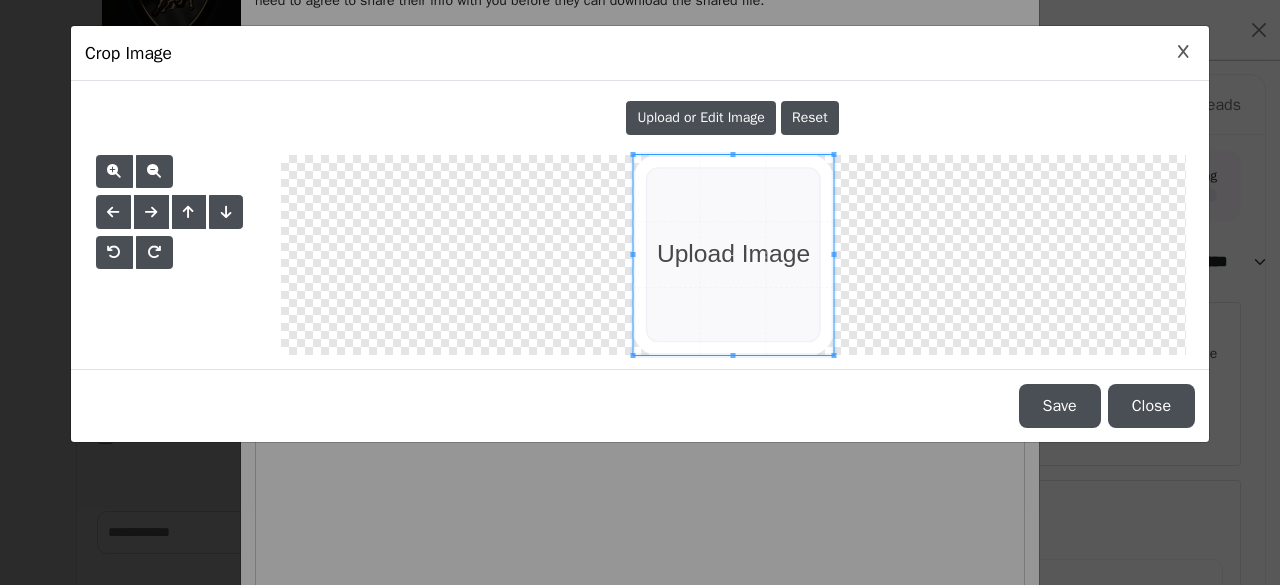 click on "Upload or Edit Image" at bounding box center (701, 117) 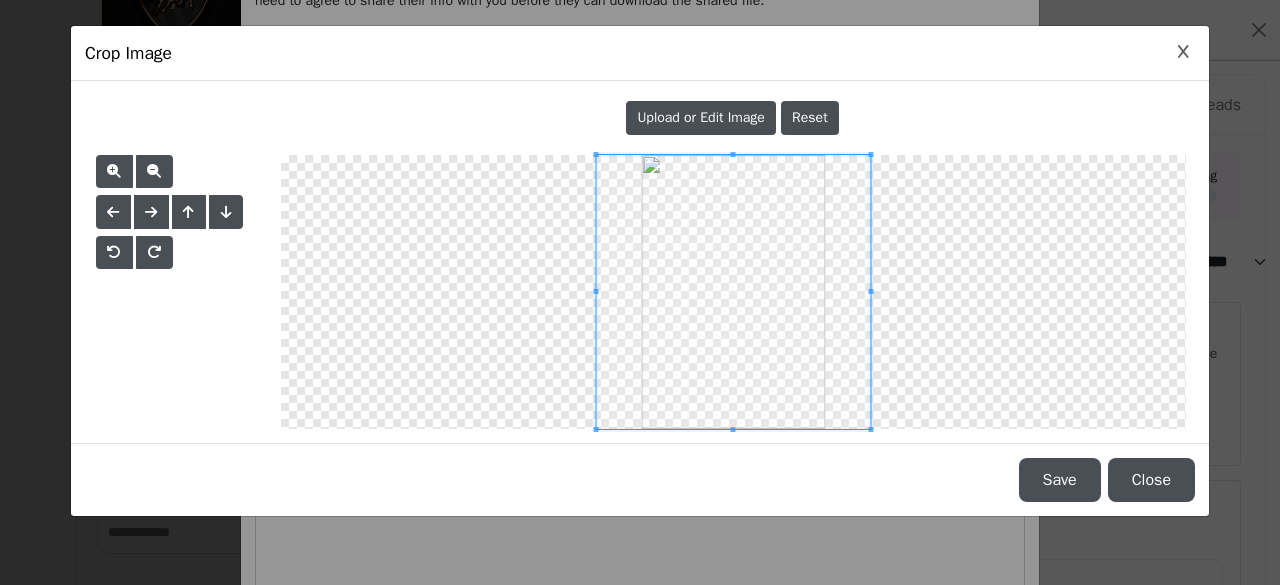 click on "Save" at bounding box center (1060, 480) 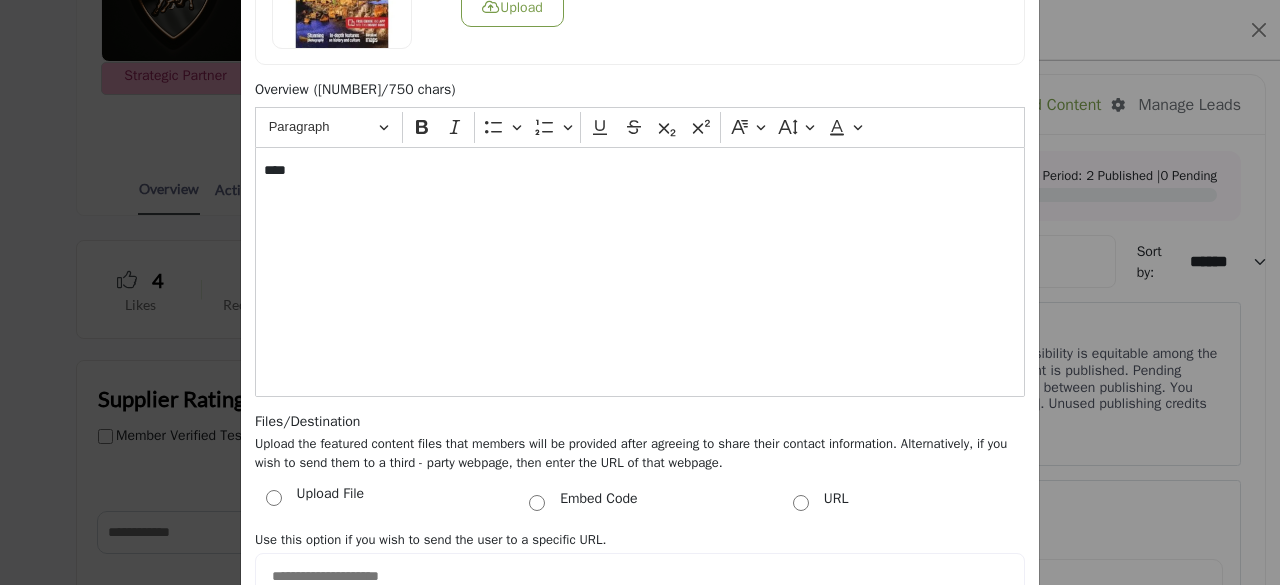 scroll, scrollTop: 526, scrollLeft: 0, axis: vertical 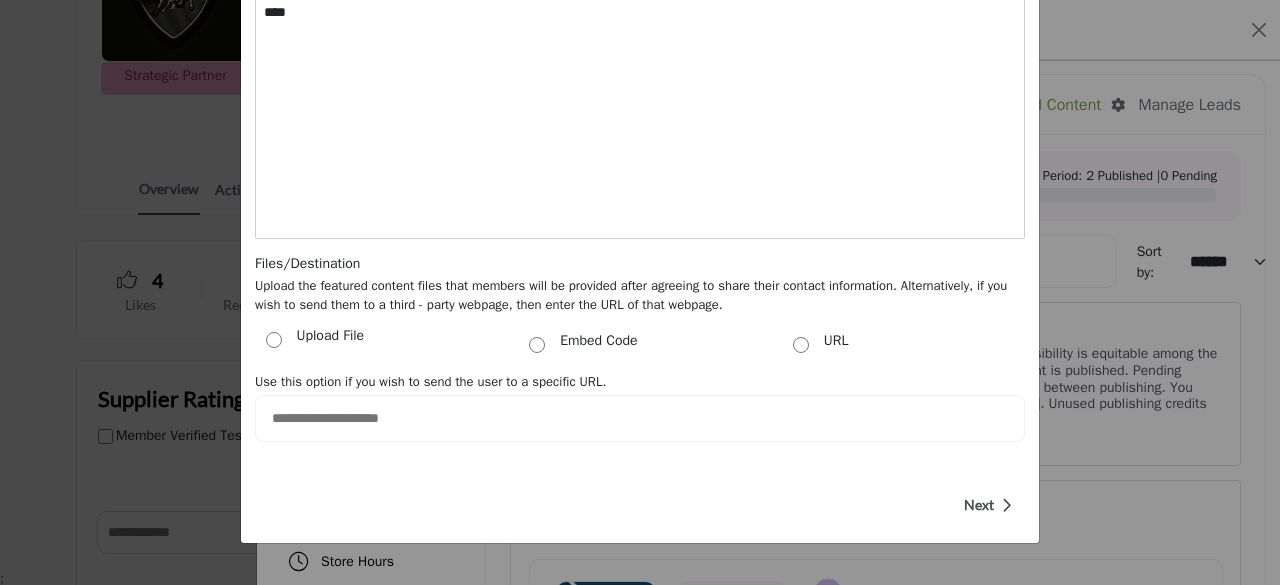 click on "Next" at bounding box center (979, 505) 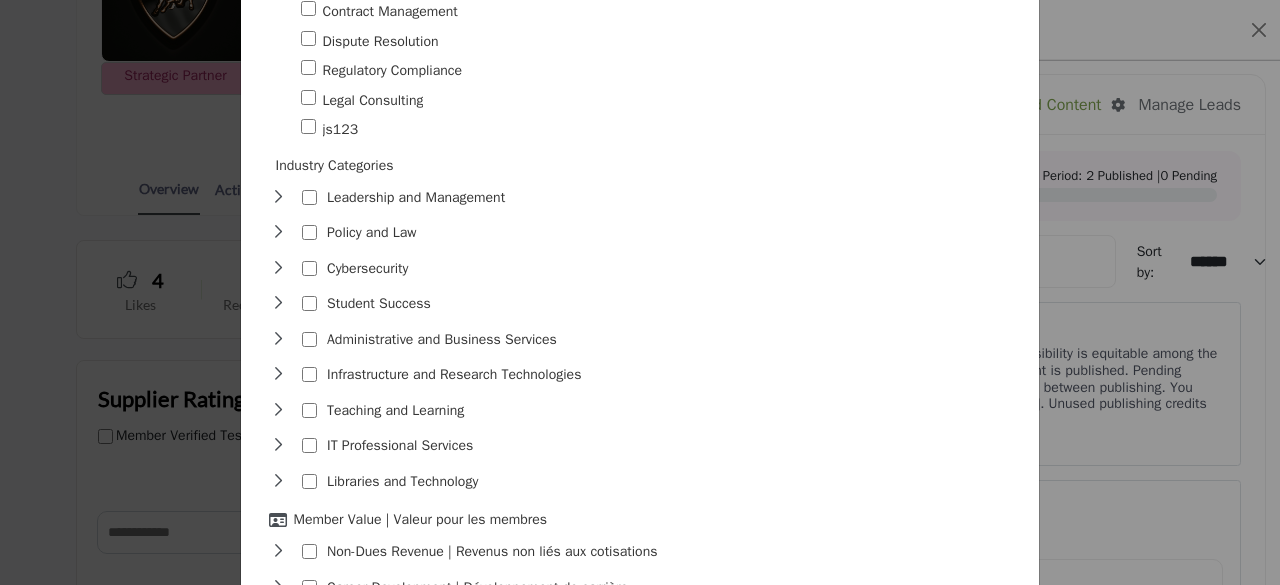 scroll, scrollTop: 230, scrollLeft: 0, axis: vertical 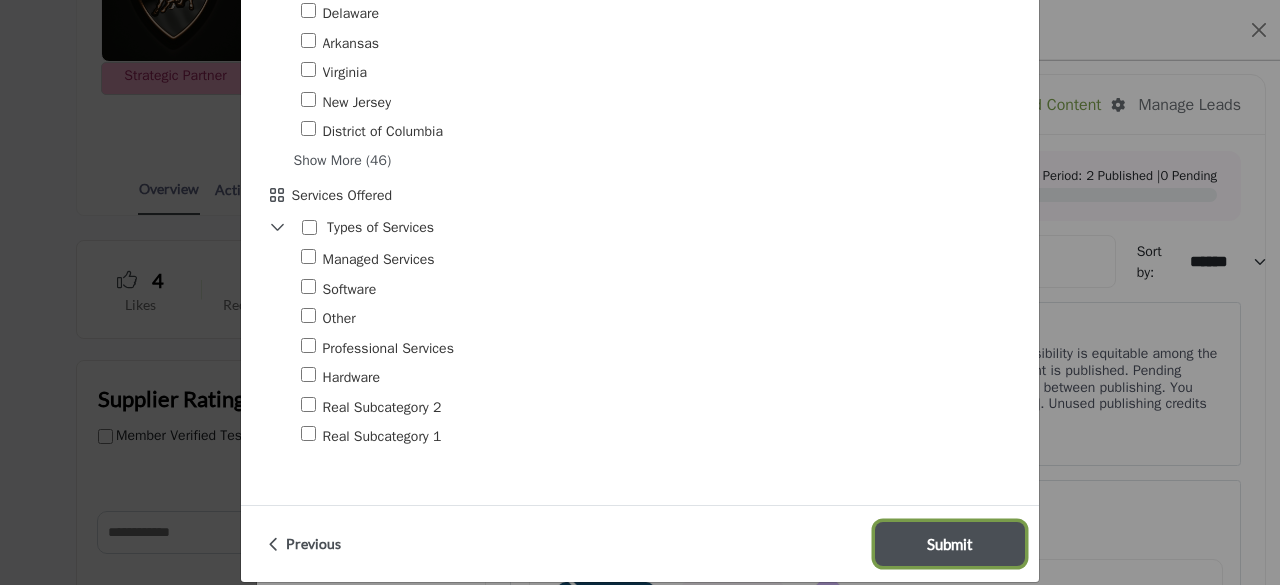 click on "Submit" at bounding box center [950, 544] 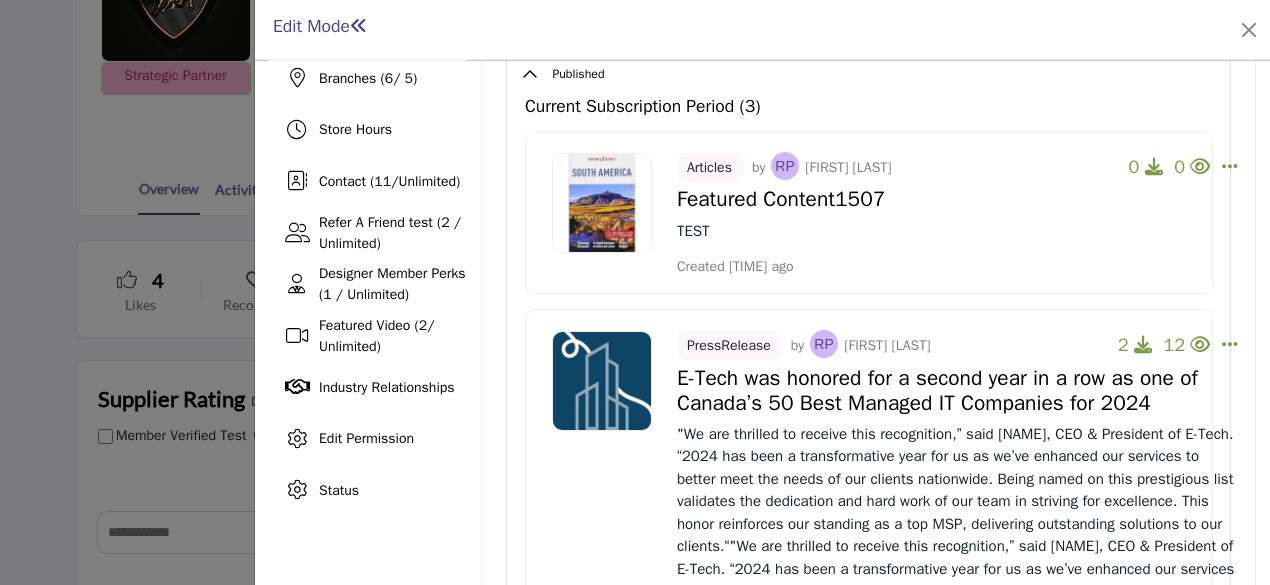 scroll, scrollTop: 500, scrollLeft: 0, axis: vertical 